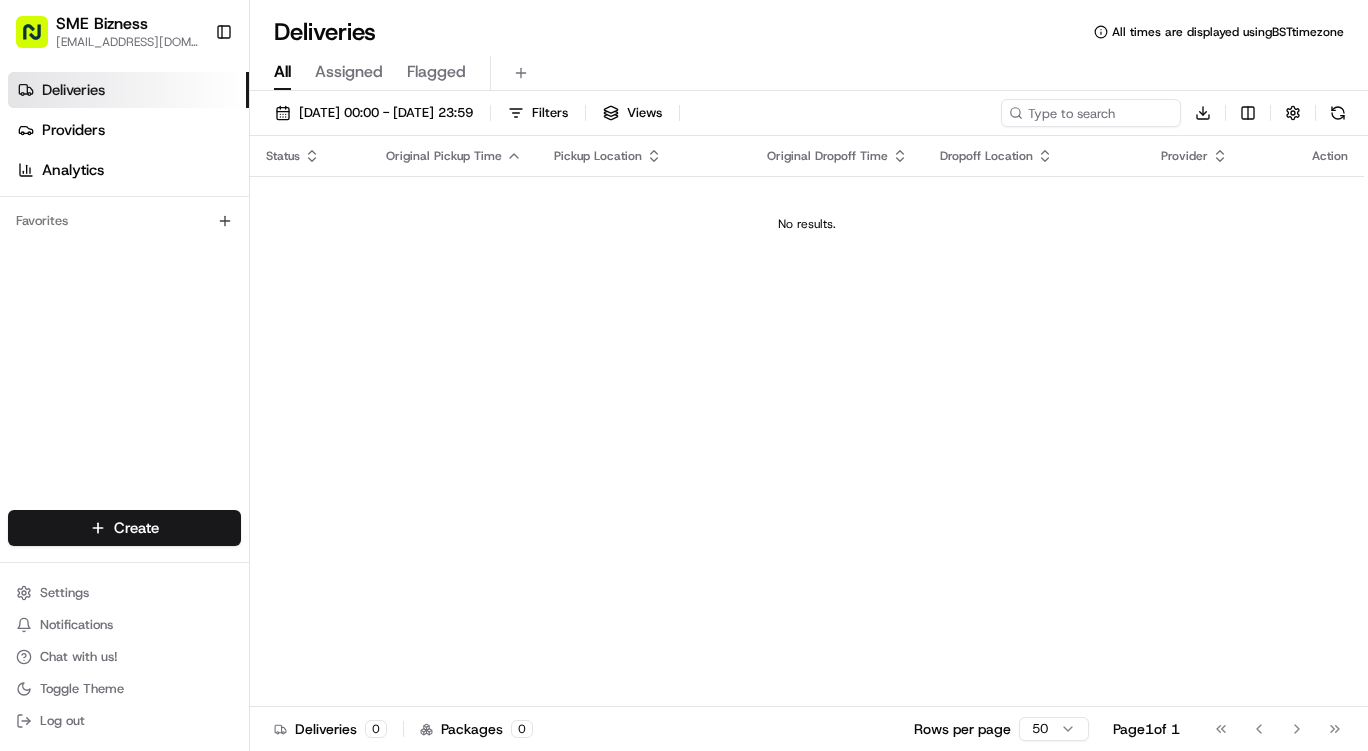 scroll, scrollTop: 0, scrollLeft: 0, axis: both 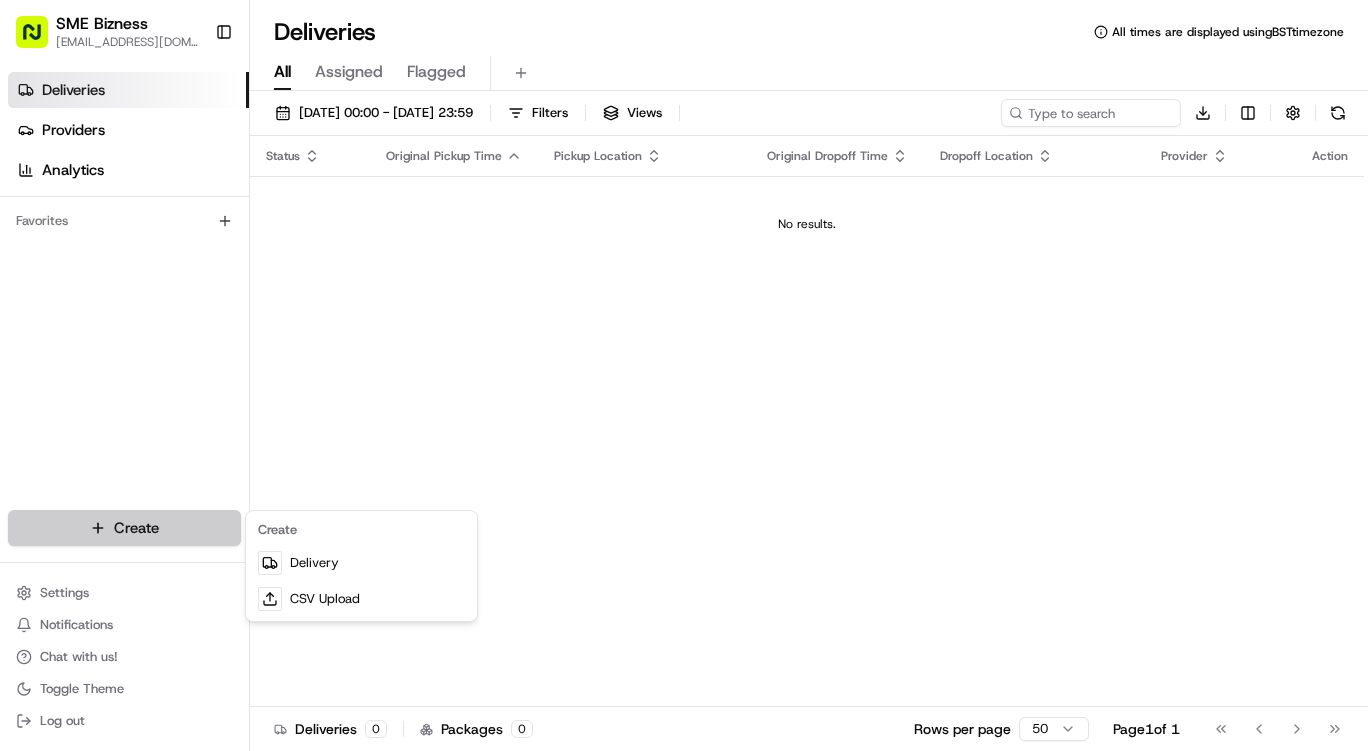 click on "SME Bizness [EMAIL_ADDRESS][DOMAIN_NAME] Toggle Sidebar Deliveries Providers Analytics Favorites Main Menu Members & Organization Organization Users Roles Preferences Customization Tracking Orchestration Automations Dispatch Strategy Locations Pickup Locations Dropoff Locations Billing Billing Refund Requests Integrations Notification Triggers Webhooks API Keys Request Logs Create Settings Notifications Chat with us! Toggle Theme Log out Deliveries All times are displayed using  BST  timezone All Assigned Flagged [DATE] 00:00 - [DATE] 23:59 Filters Views Download Status Original Pickup Time Pickup Location Original Dropoff Time Dropoff Location Provider Action No results. Deliveries 0 Packages 0 Rows per page 50 Page  1  of   1 Go to first page Go to previous page Go to next page Go to last page
Create Delivery CSV Upload" at bounding box center (684, 375) 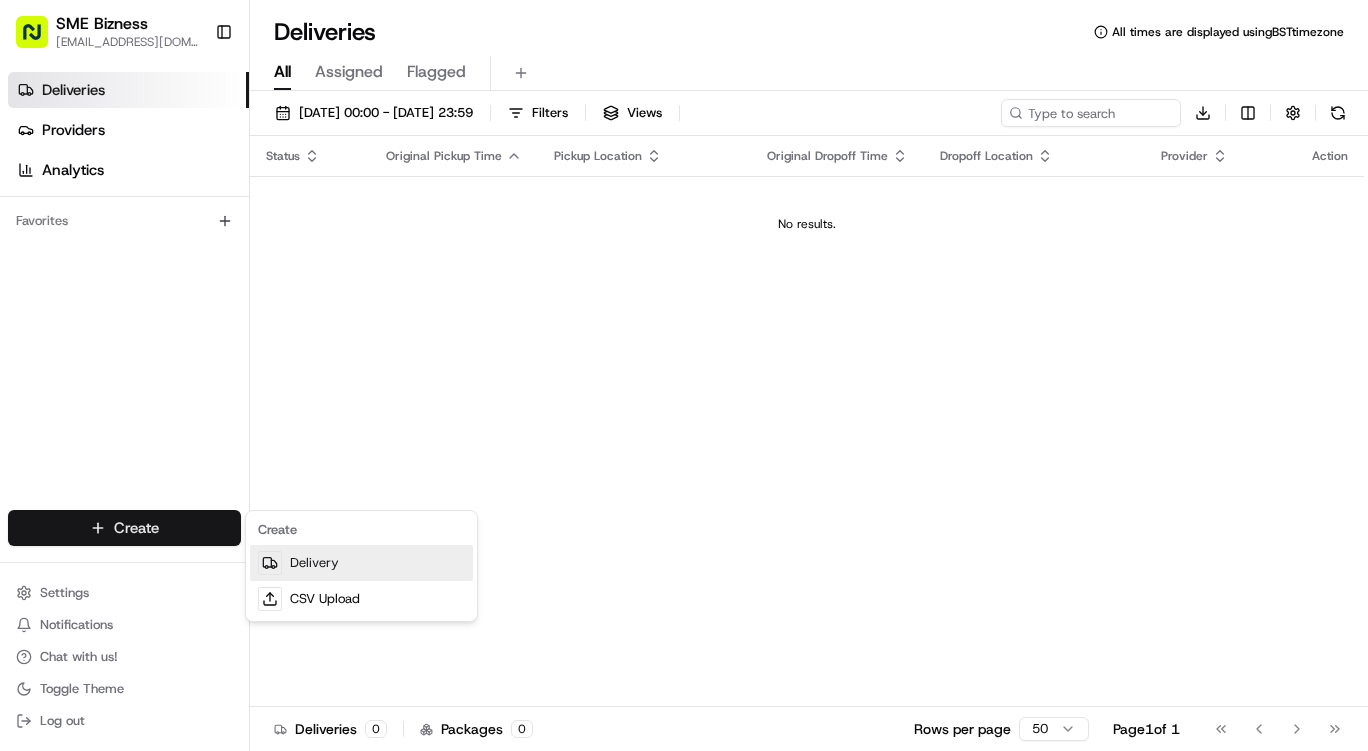 click on "Delivery" at bounding box center (361, 563) 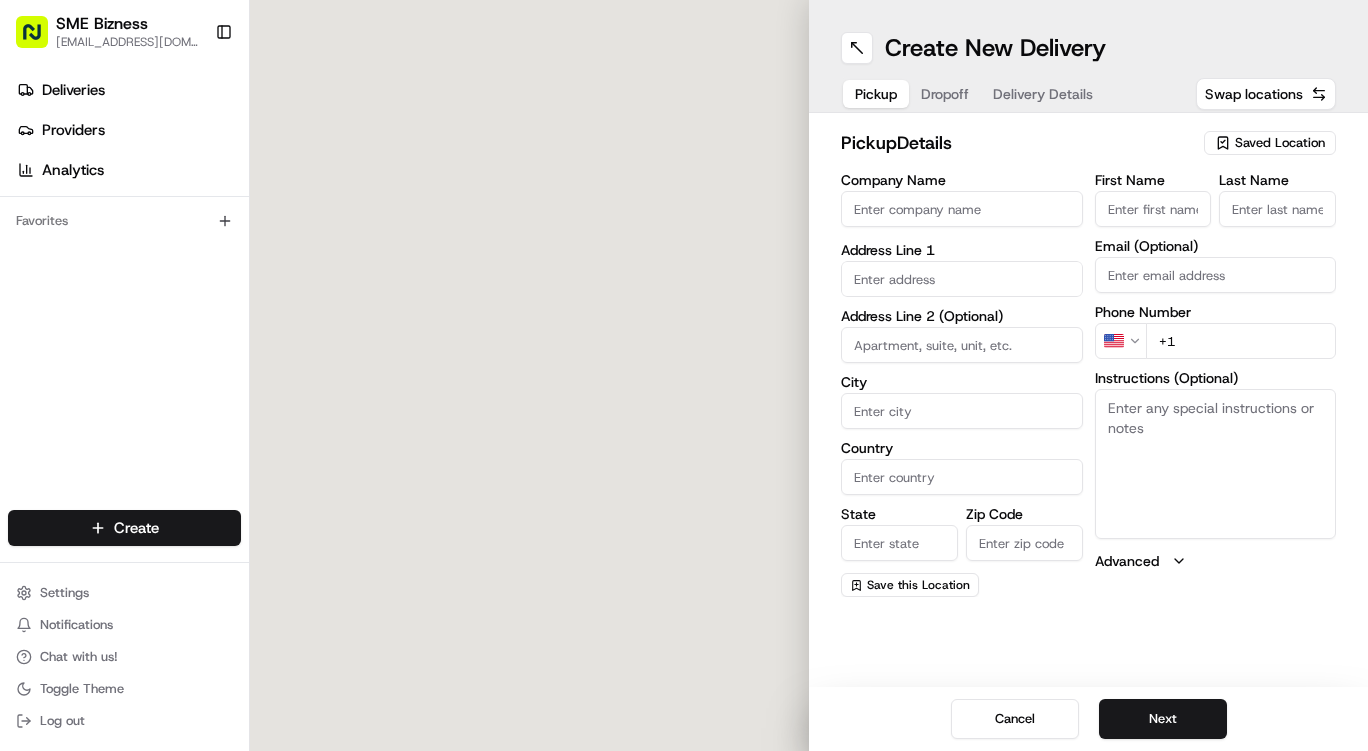 scroll, scrollTop: 0, scrollLeft: 0, axis: both 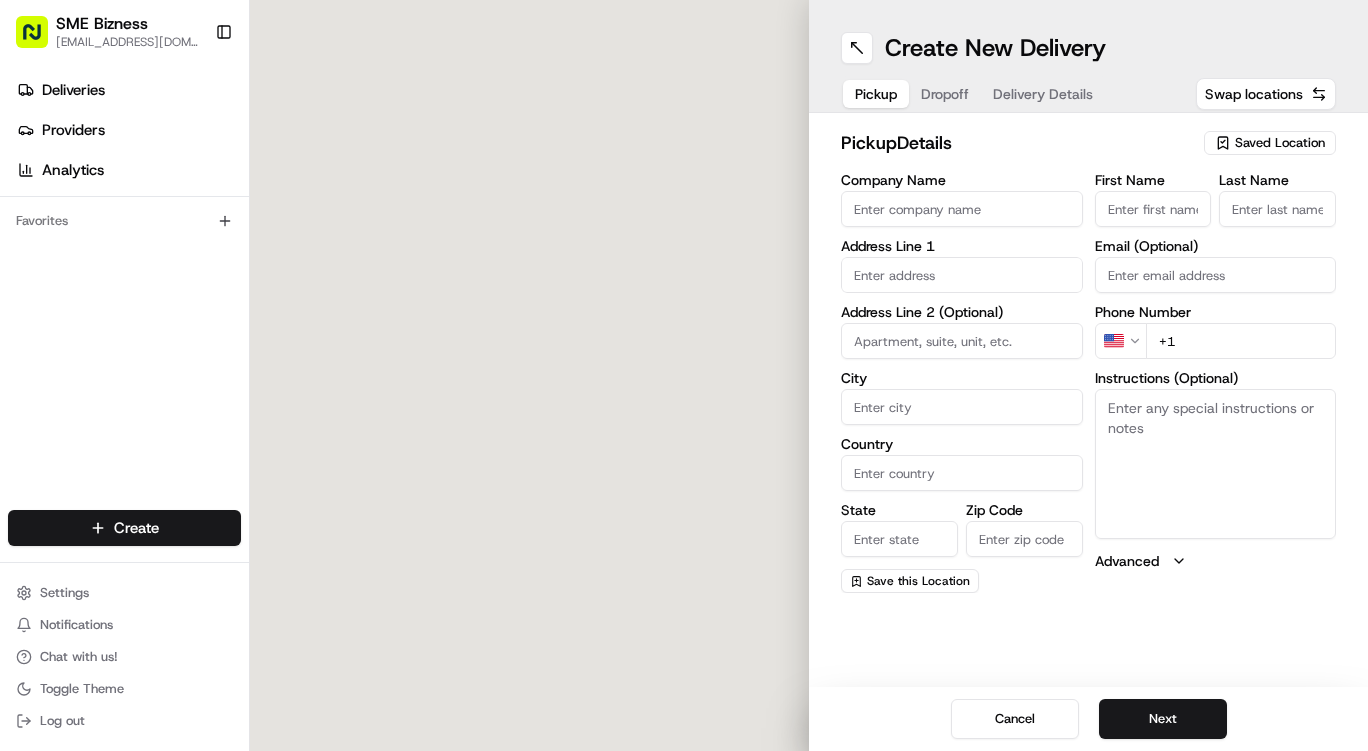 click on "Saved Location" at bounding box center (1280, 143) 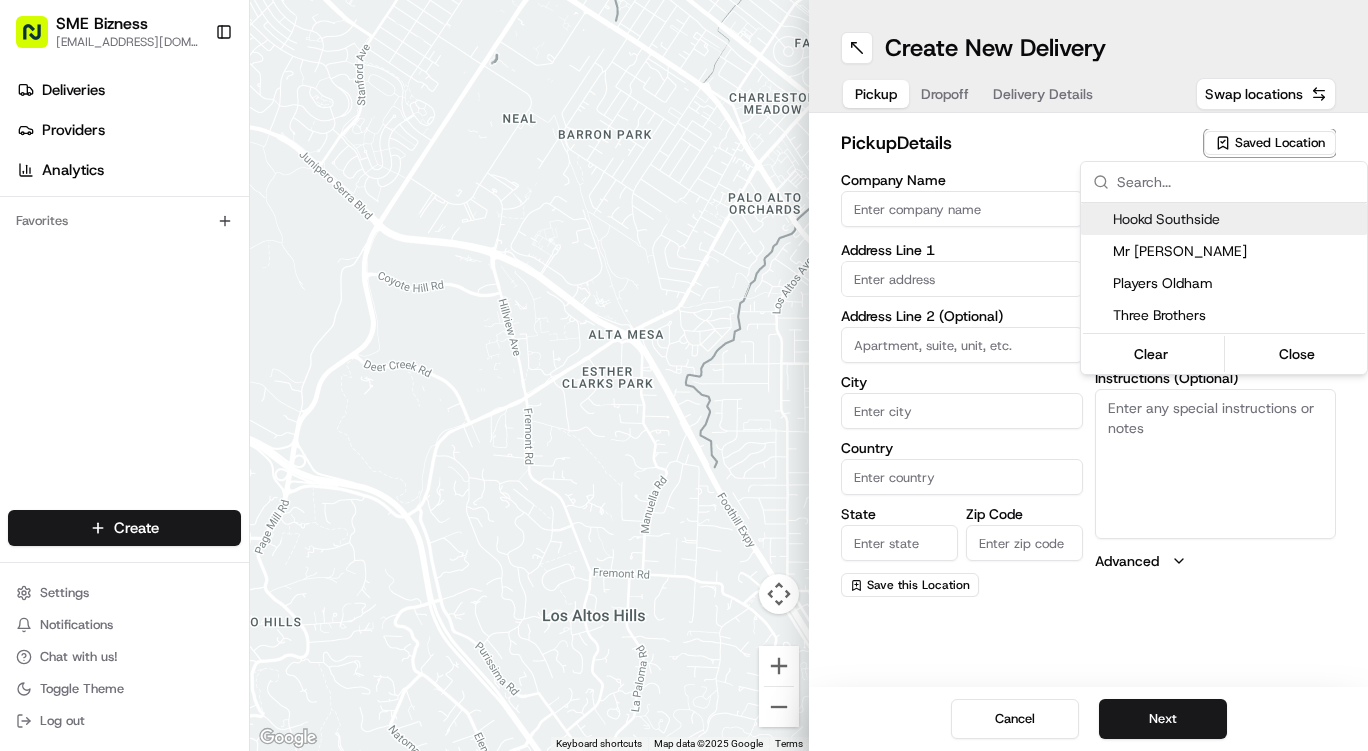 click on "Hookd Southside" at bounding box center (1236, 219) 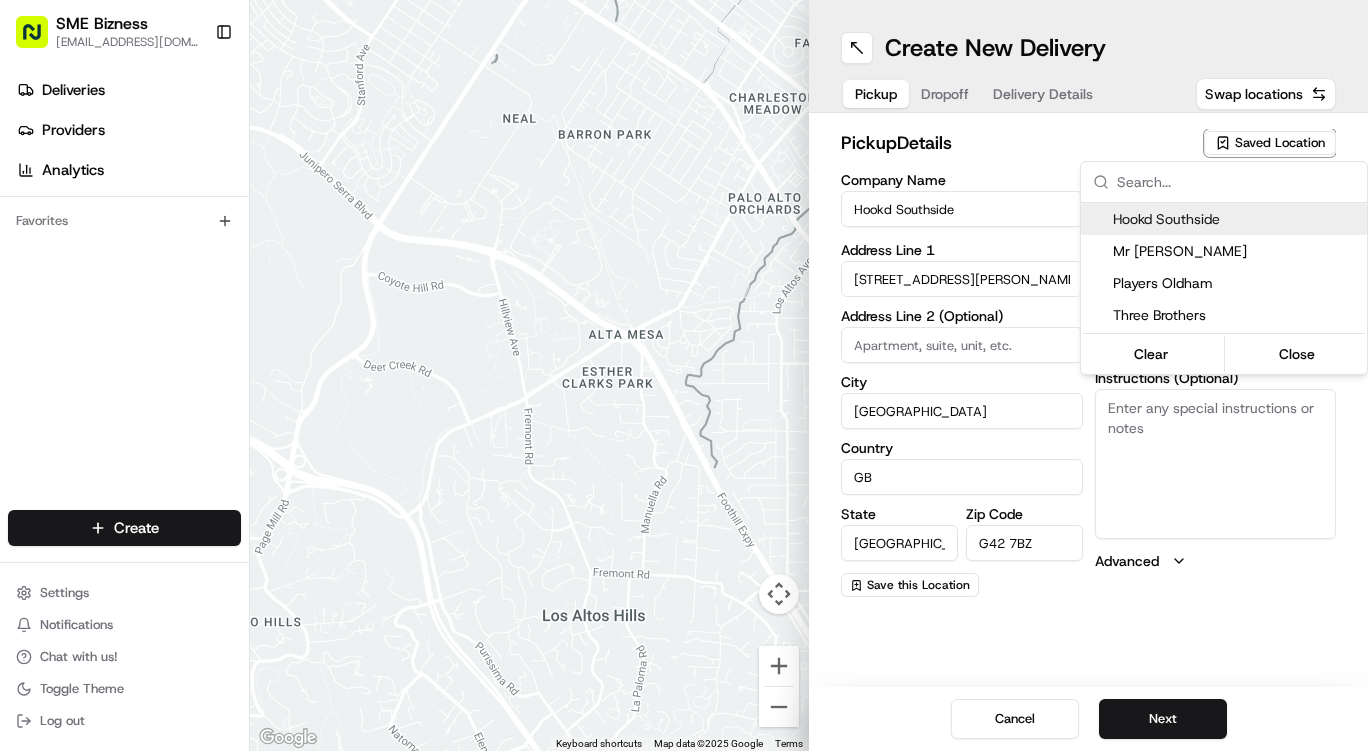 type on "+44 141 588 6723" 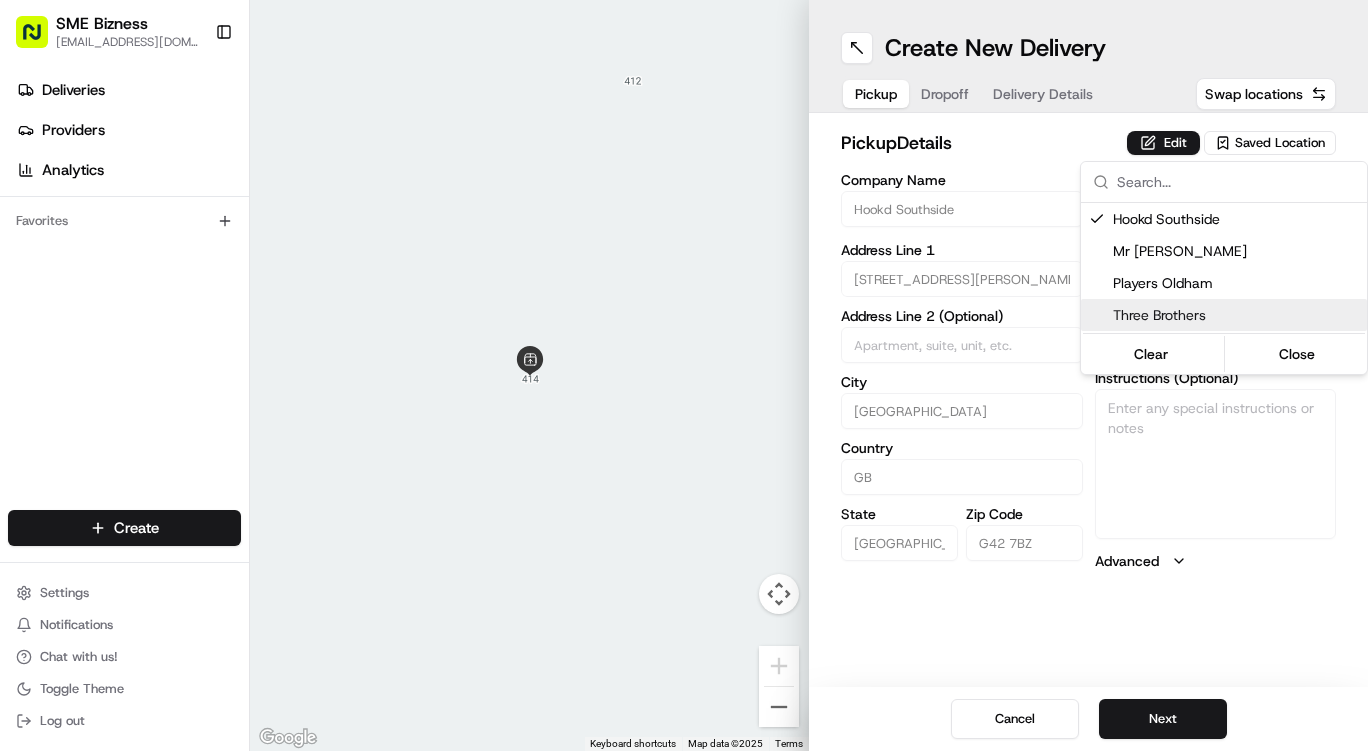 click on "SME Bizness info@smebizness.com Toggle Sidebar Deliveries Providers Analytics Favorites Main Menu Members & Organization Organization Users Roles Preferences Customization Tracking Orchestration Automations Dispatch Strategy Locations Pickup Locations Dropoff Locations Billing Billing Refund Requests Integrations Notification Triggers Webhooks API Keys Request Logs Create Settings Notifications Chat with us! Toggle Theme Log out To navigate the map with touch gestures double-tap and hold your finger on the map, then drag the map. ← Move left → Move right ↑ Move up ↓ Move down + Zoom in - Zoom out Home Jump left by 75% End Jump right by 75% Page Up Jump up by 75% Page Down Jump down by 75% Keyboard shortcuts Map Data Map data ©2025 Map data ©2025 1 m  Click to toggle between metric and imperial units Terms Report a map error Create New Delivery Pickup Dropoff Delivery Details Swap locations pickup  Details  Edit Saved Location Company Name Hookd Southside Address Line 1 City Glasgow" at bounding box center [684, 375] 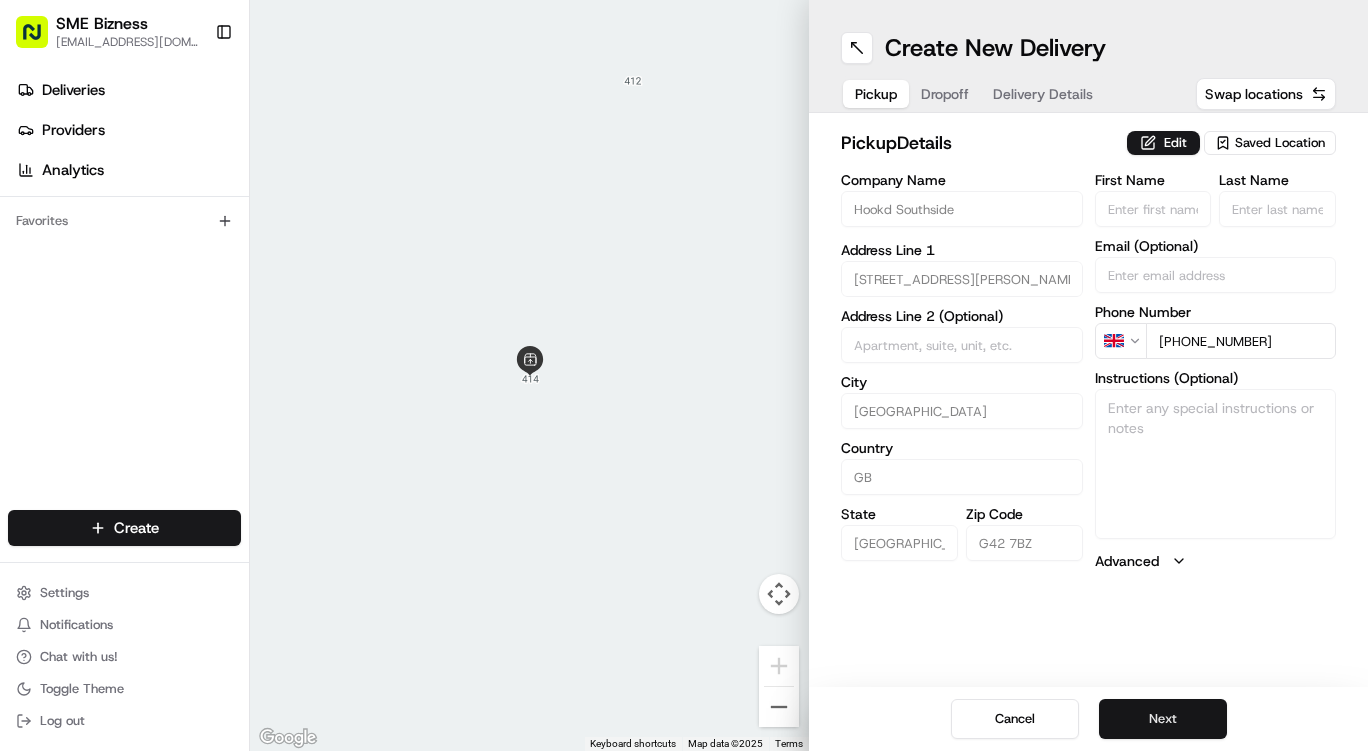 click on "Next" at bounding box center (1163, 719) 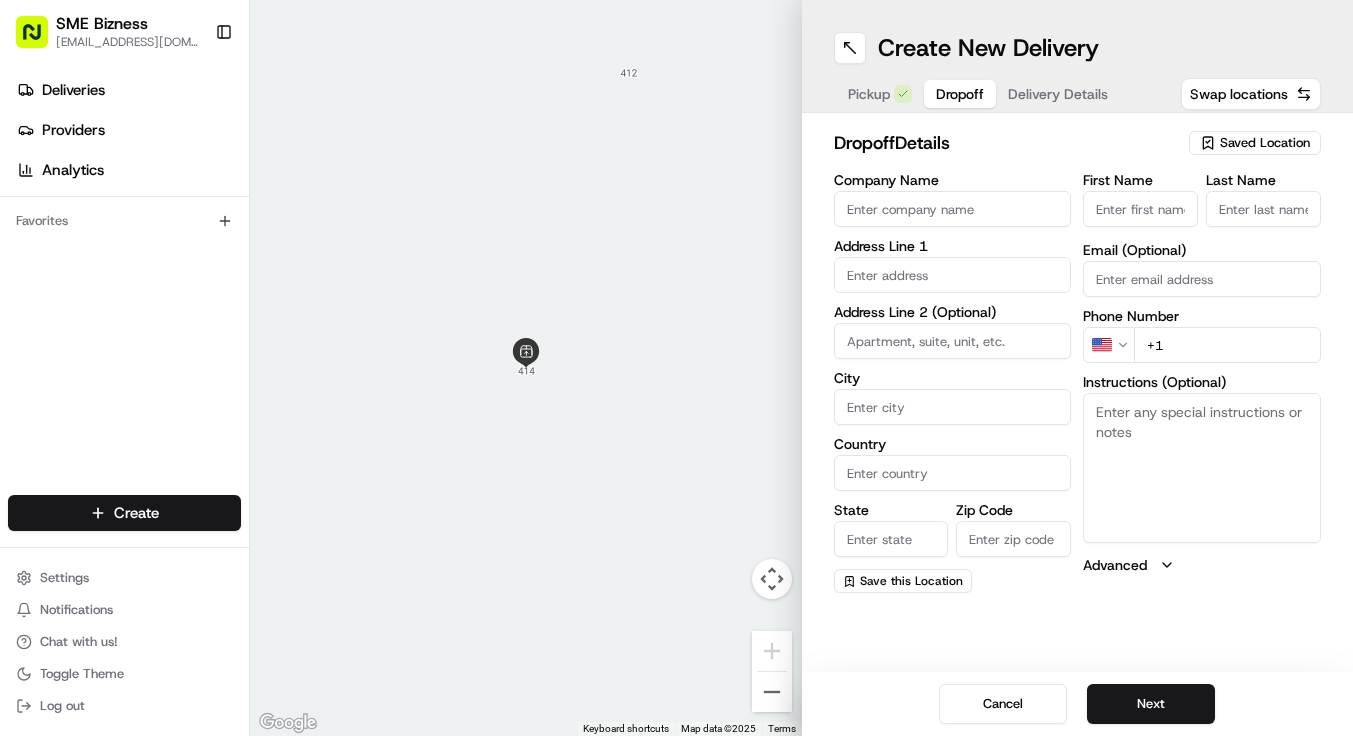 click on "First Name" at bounding box center [1140, 202] 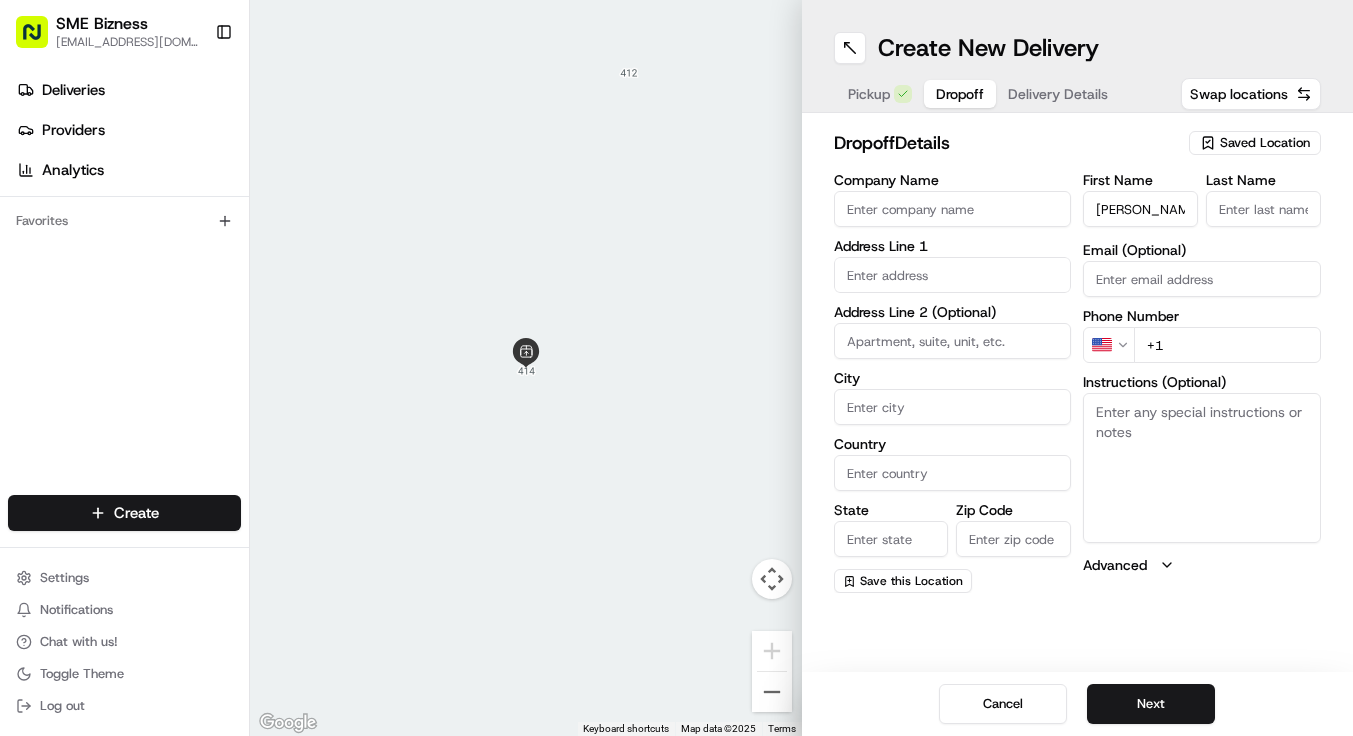 type on "[PERSON_NAME]" 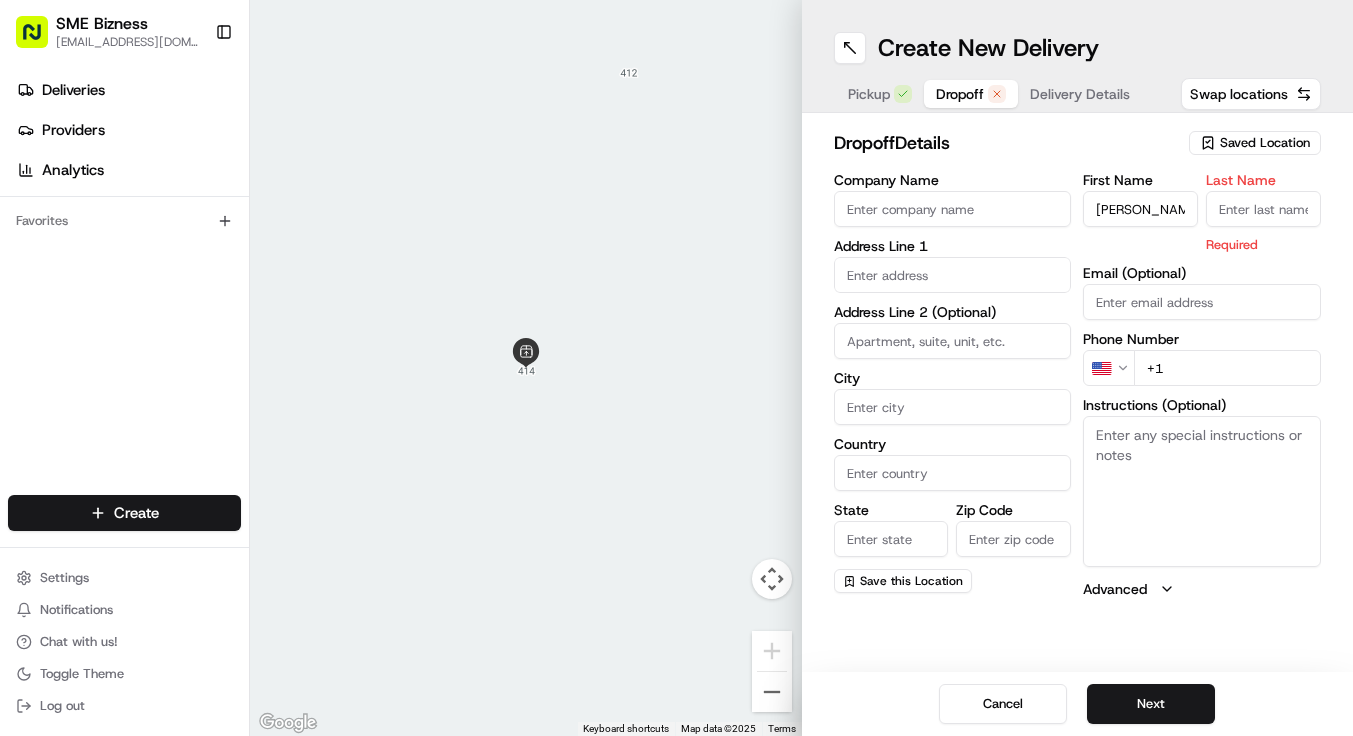 click on "Last Name" at bounding box center (1263, 209) 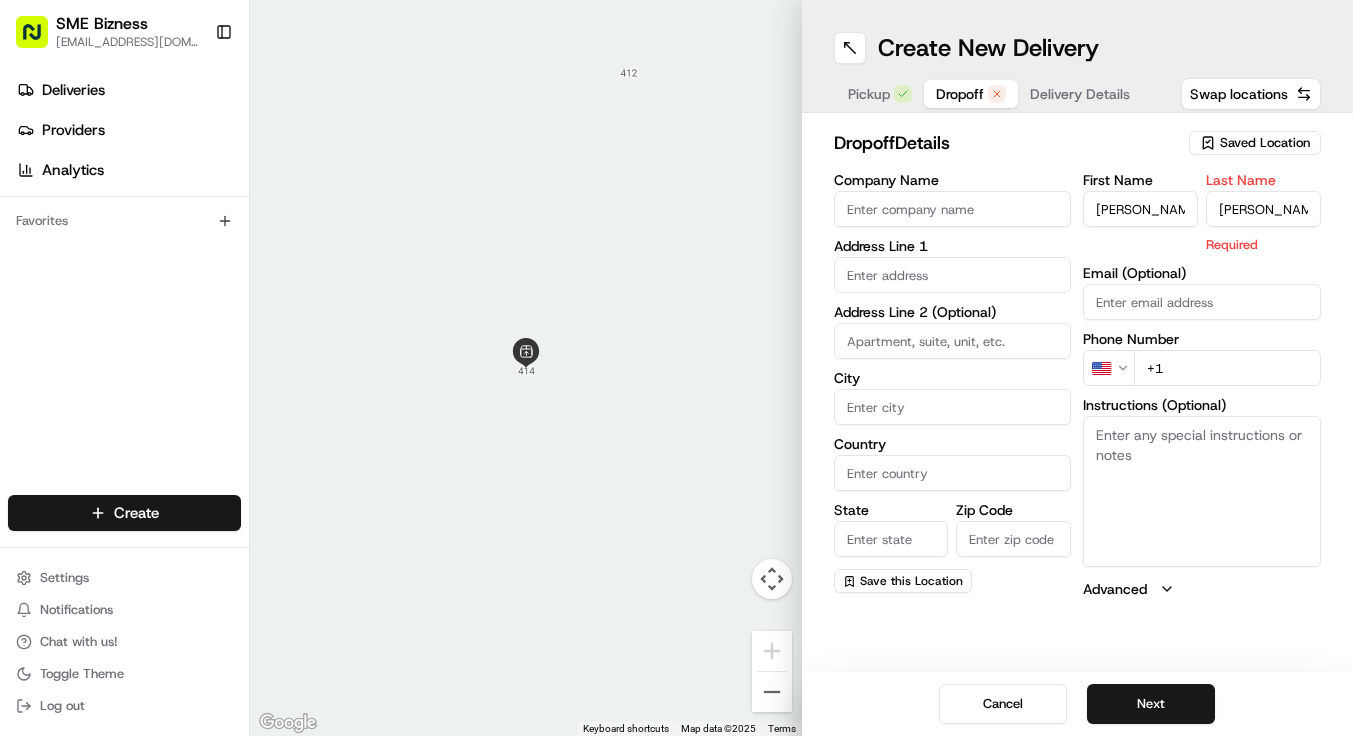 type on "[PERSON_NAME]" 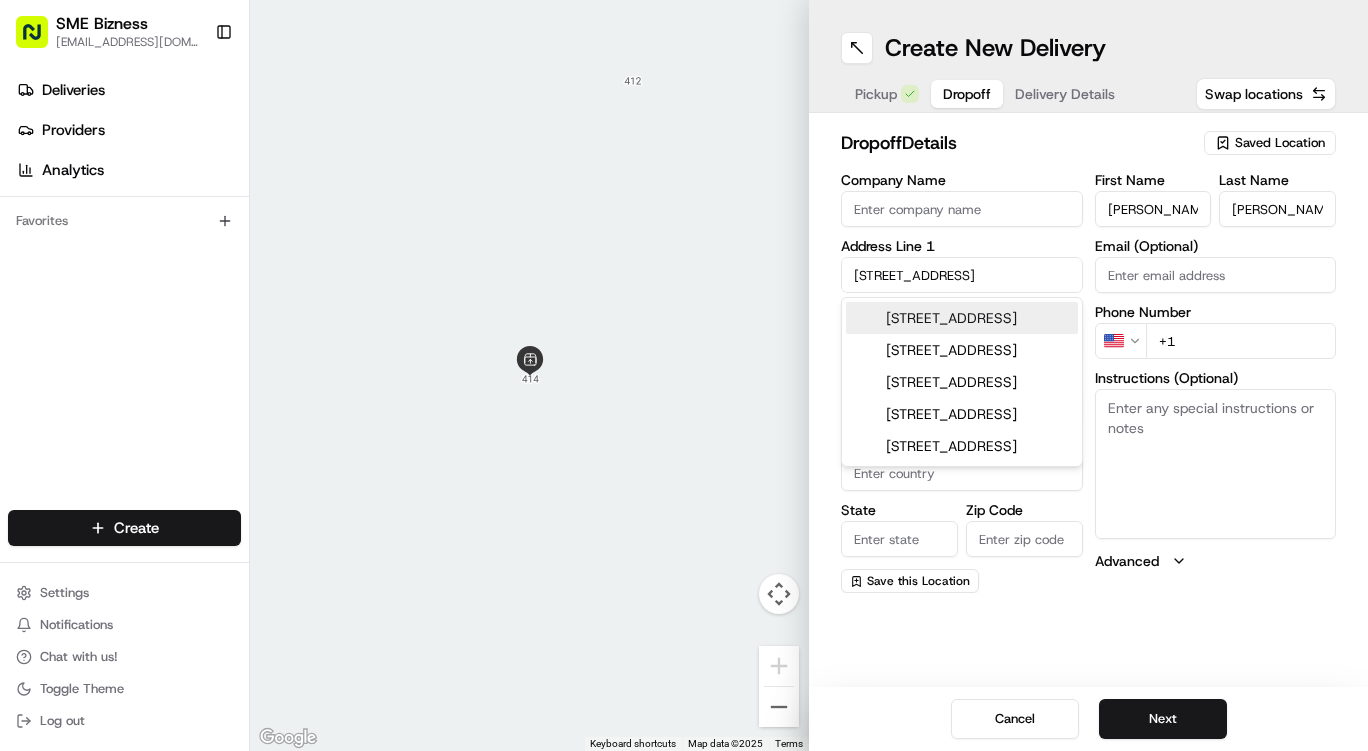 click on "84 Curling Crescent, Glasgow, UK" at bounding box center [962, 318] 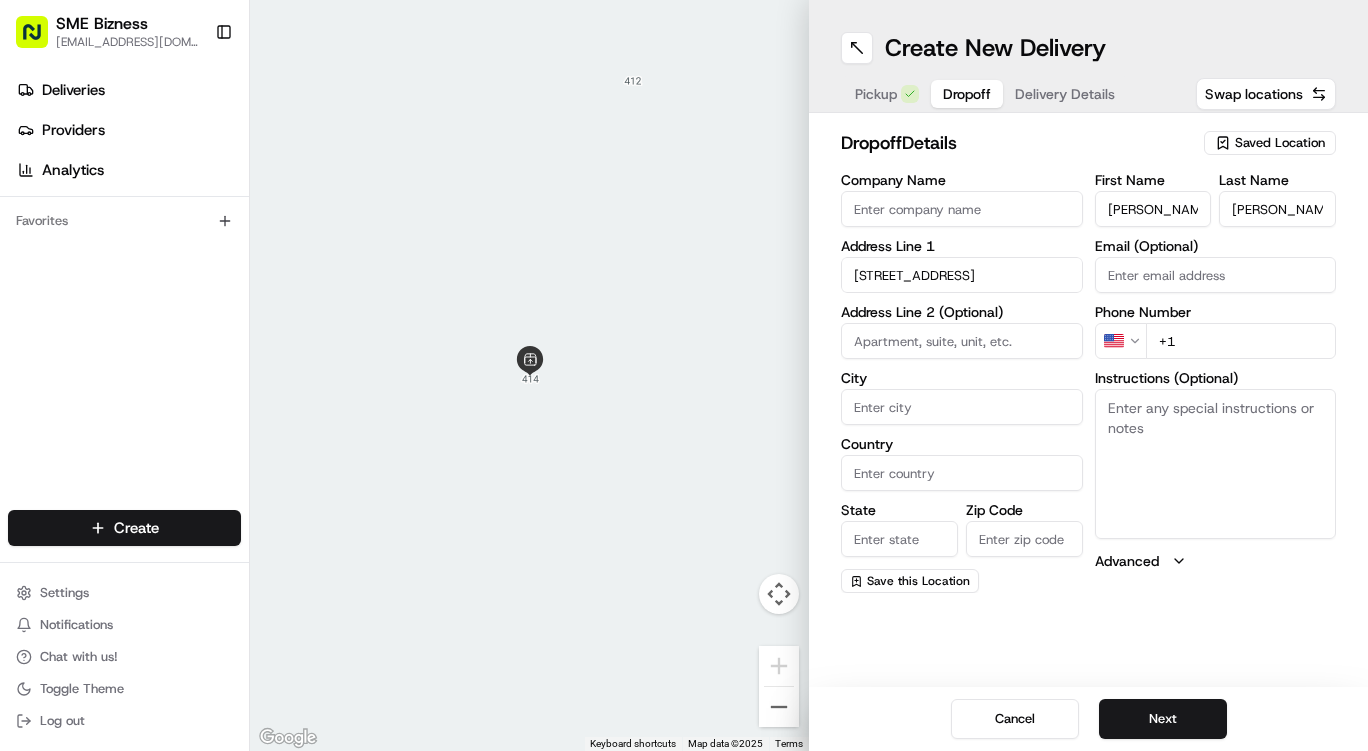 type on "[STREET_ADDRESS]" 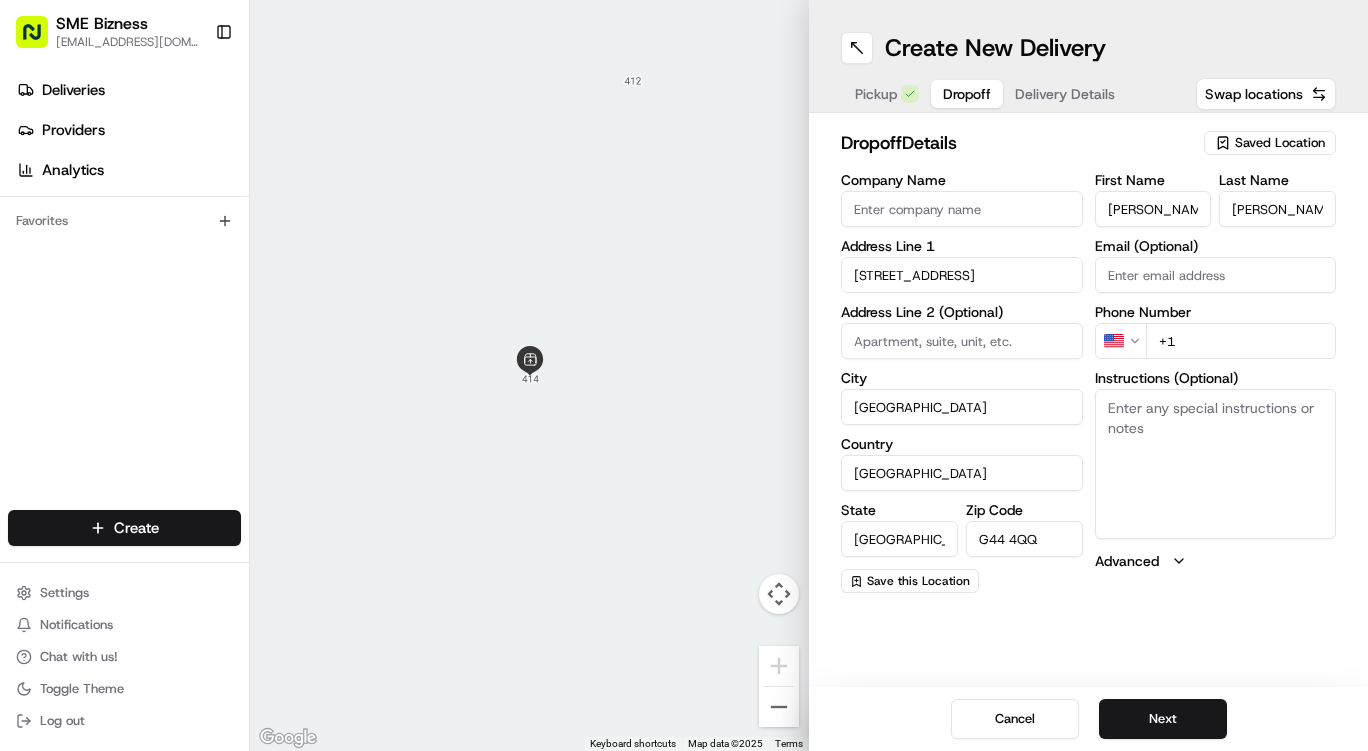 type on "84 Curling Crescent" 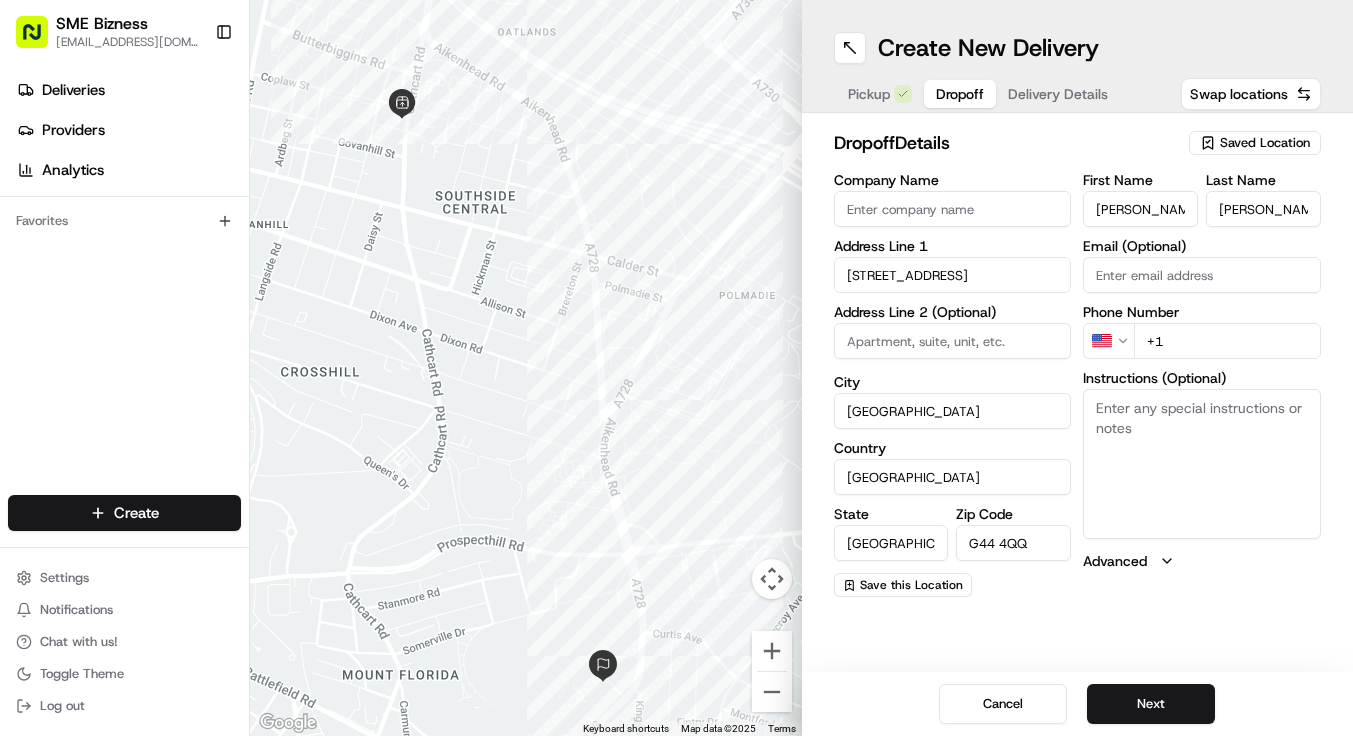 click on "+1" at bounding box center (1227, 341) 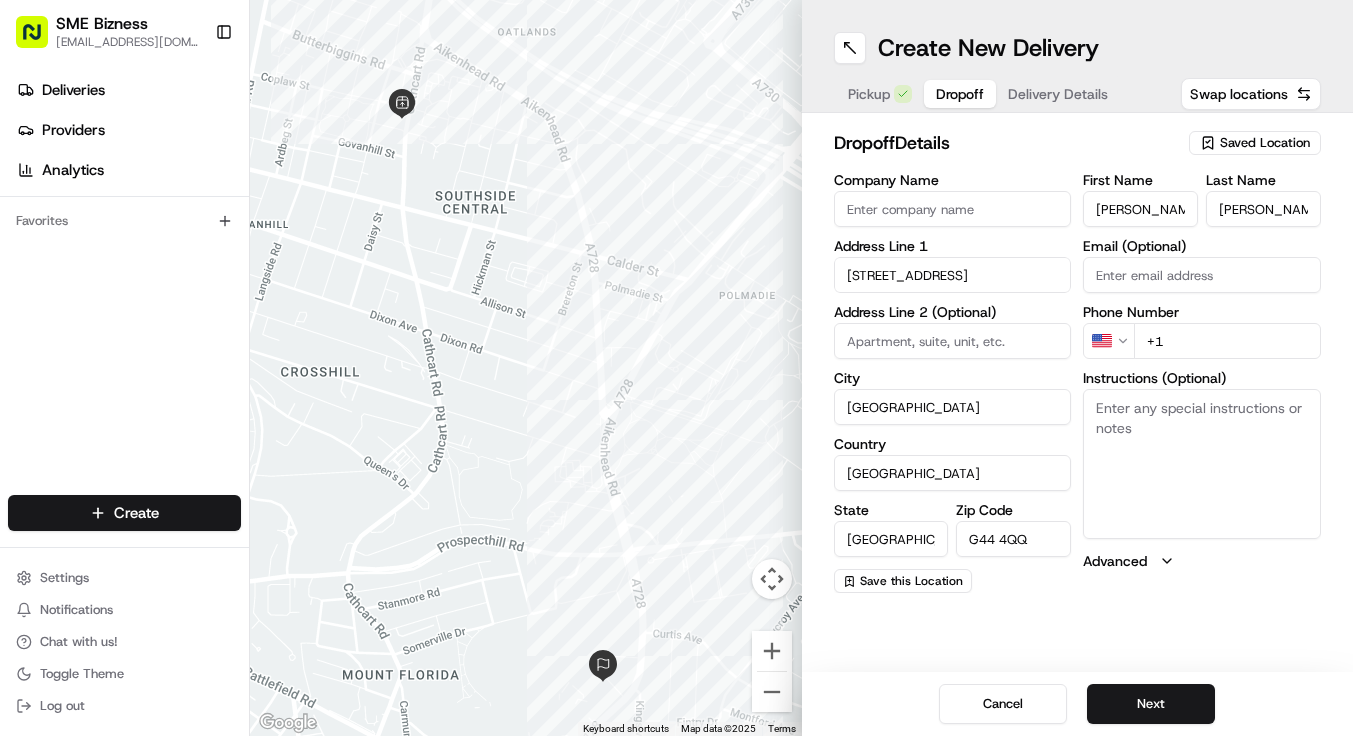 click on "SME Bizness info@smebizness.com Toggle Sidebar Deliveries Providers Analytics Favorites Main Menu Members & Organization Organization Users Roles Preferences Customization Tracking Orchestration Automations Dispatch Strategy Locations Pickup Locations Dropoff Locations Billing Billing Refund Requests Integrations Notification Triggers Webhooks API Keys Request Logs Create Settings Notifications Chat with us! Toggle Theme Log out To navigate the map with touch gestures double-tap and hold your finger on the map, then drag the map. ← Move left → Move right ↑ Move up ↓ Move down + Zoom in - Zoom out Home Jump left by 75% End Jump right by 75% Page Up Jump up by 75% Page Down Jump down by 75% Keyboard shortcuts Map Data Map data ©2025 Map data ©2025 200 m  Click to toggle between metric and imperial units Terms Report a map error Create New Delivery Pickup Dropoff Delivery Details Swap locations dropoff  Details Saved Location Company Name Address Line 1 84 Curling Crescent City Glasgow" at bounding box center (676, 368) 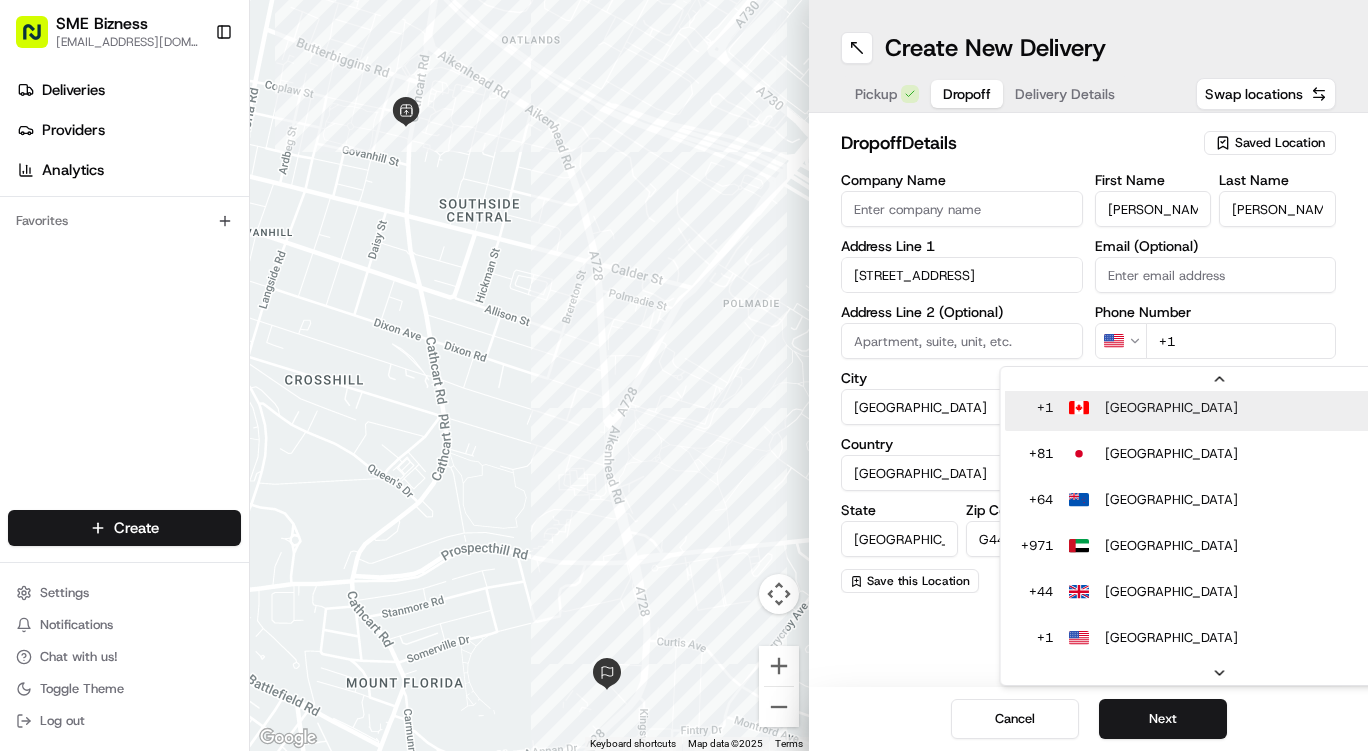 scroll, scrollTop: 40, scrollLeft: 0, axis: vertical 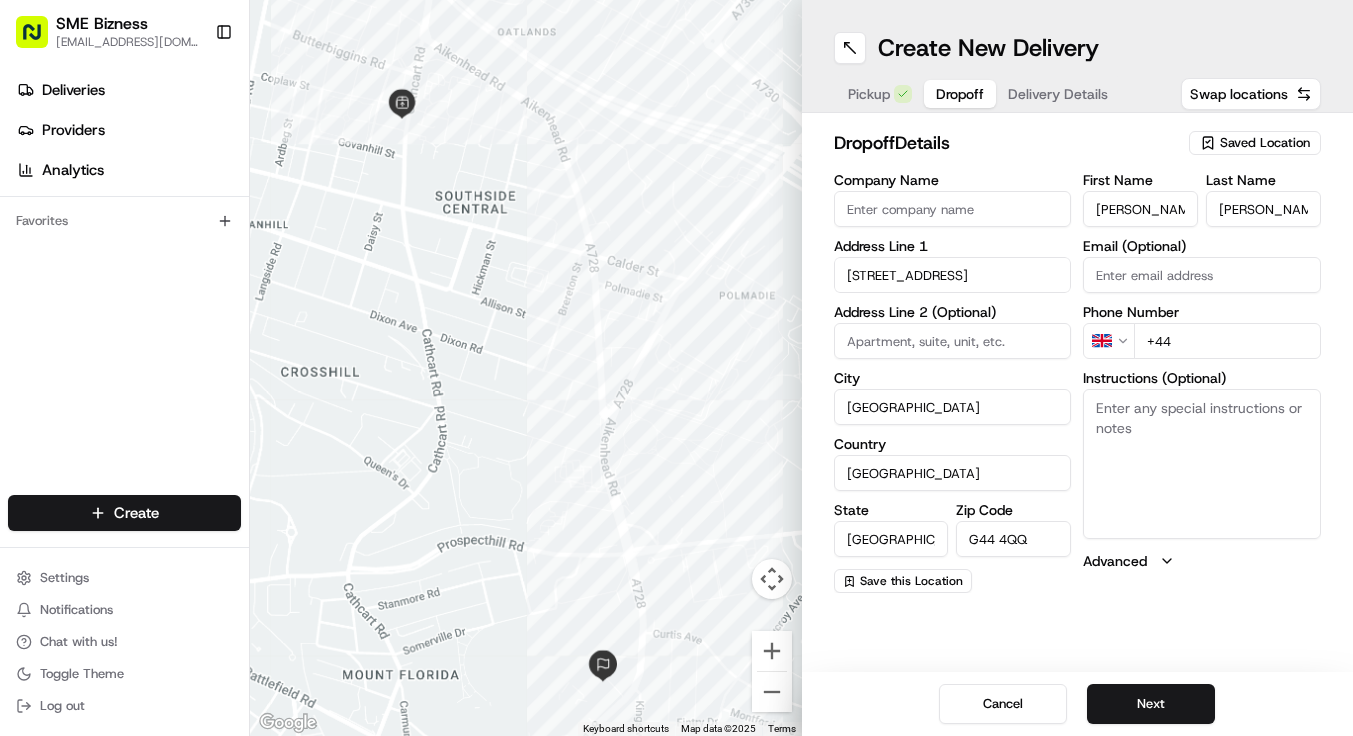 click on "+44" at bounding box center (1227, 341) 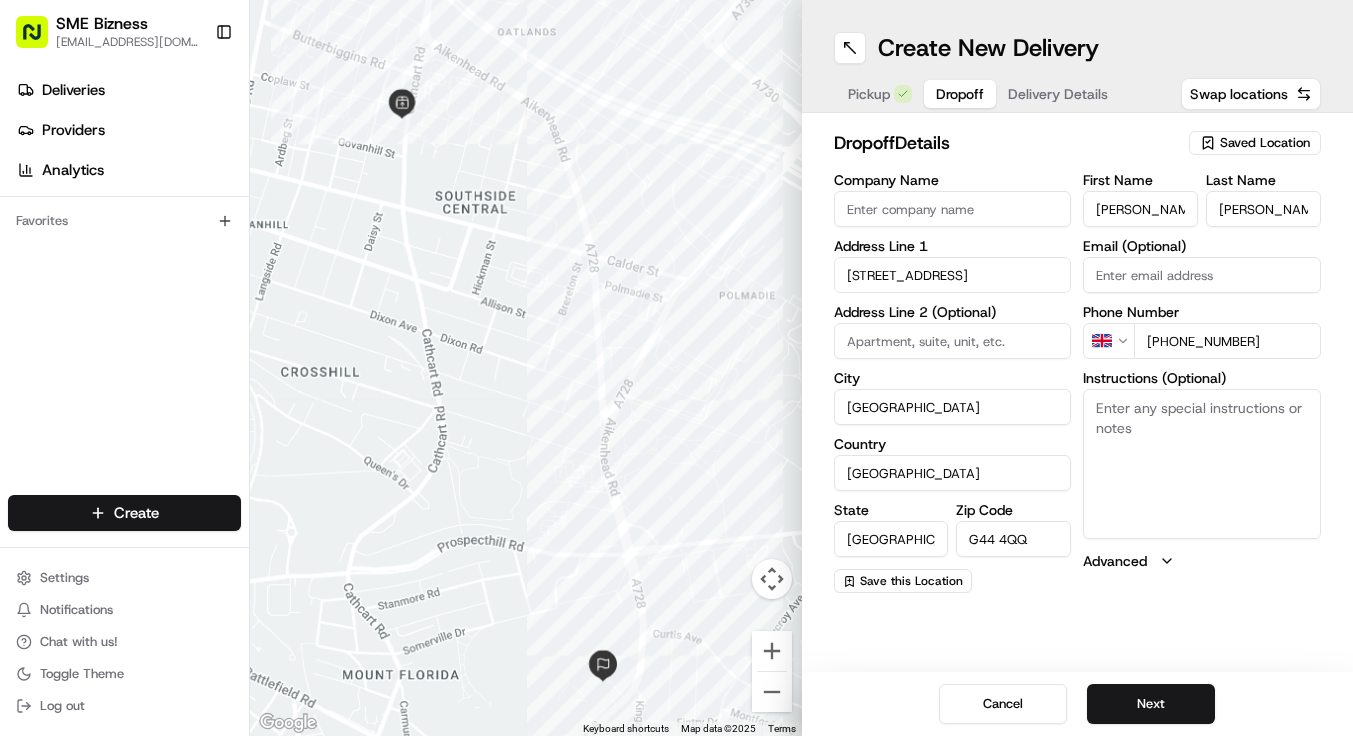 scroll, scrollTop: 15, scrollLeft: 0, axis: vertical 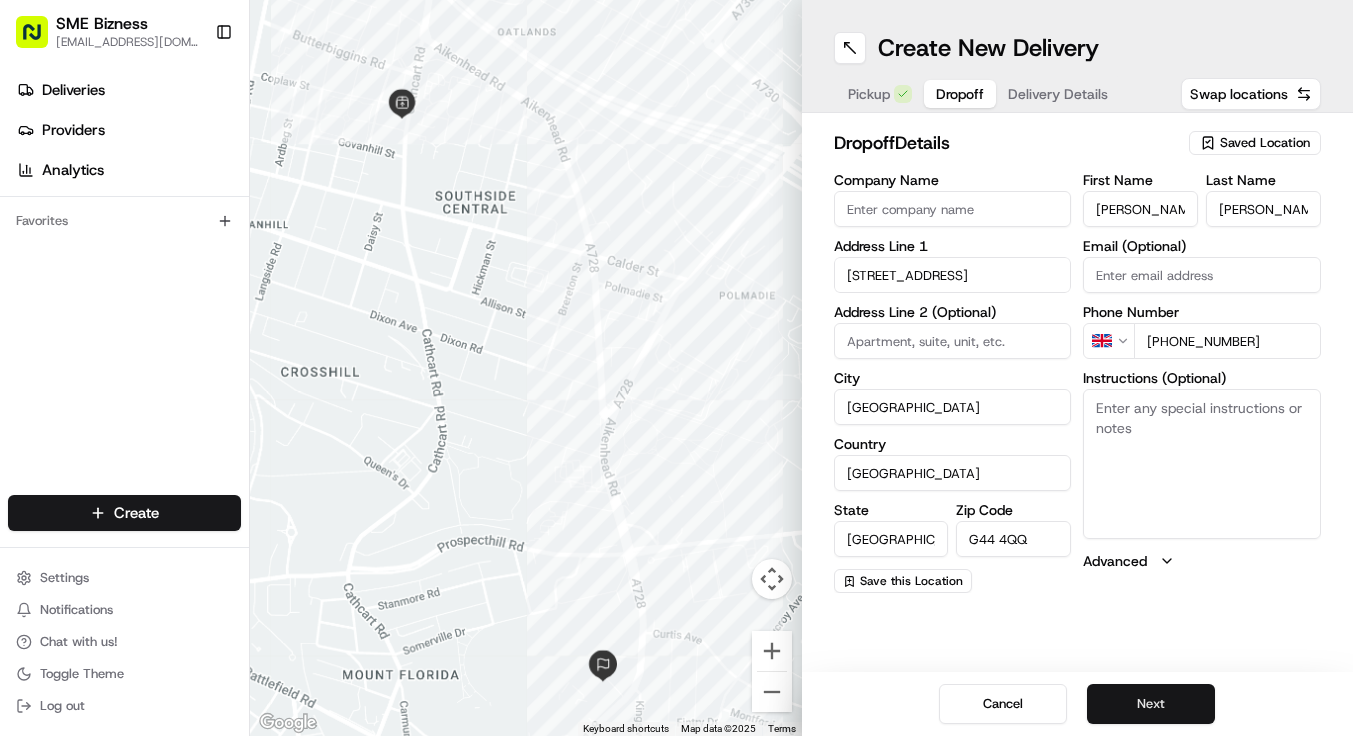 type on "[PHONE_NUMBER]" 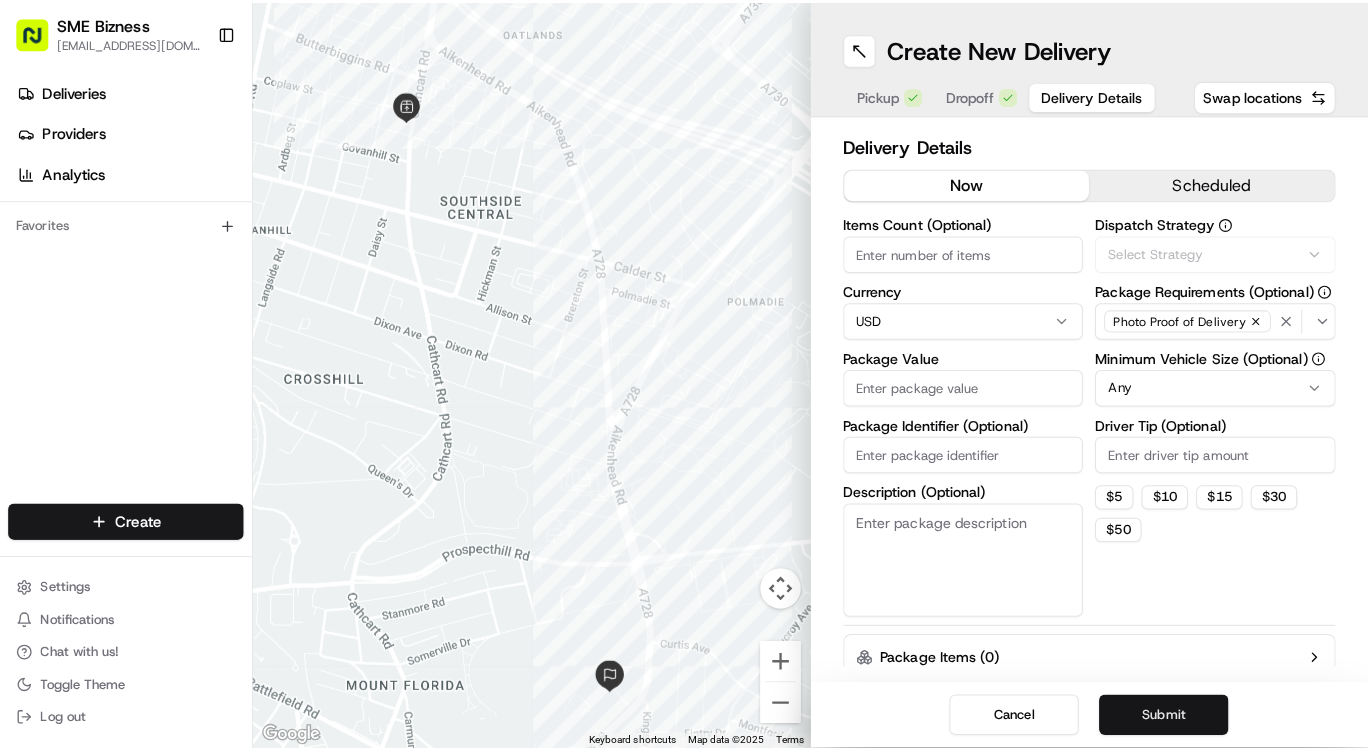 scroll, scrollTop: 0, scrollLeft: 0, axis: both 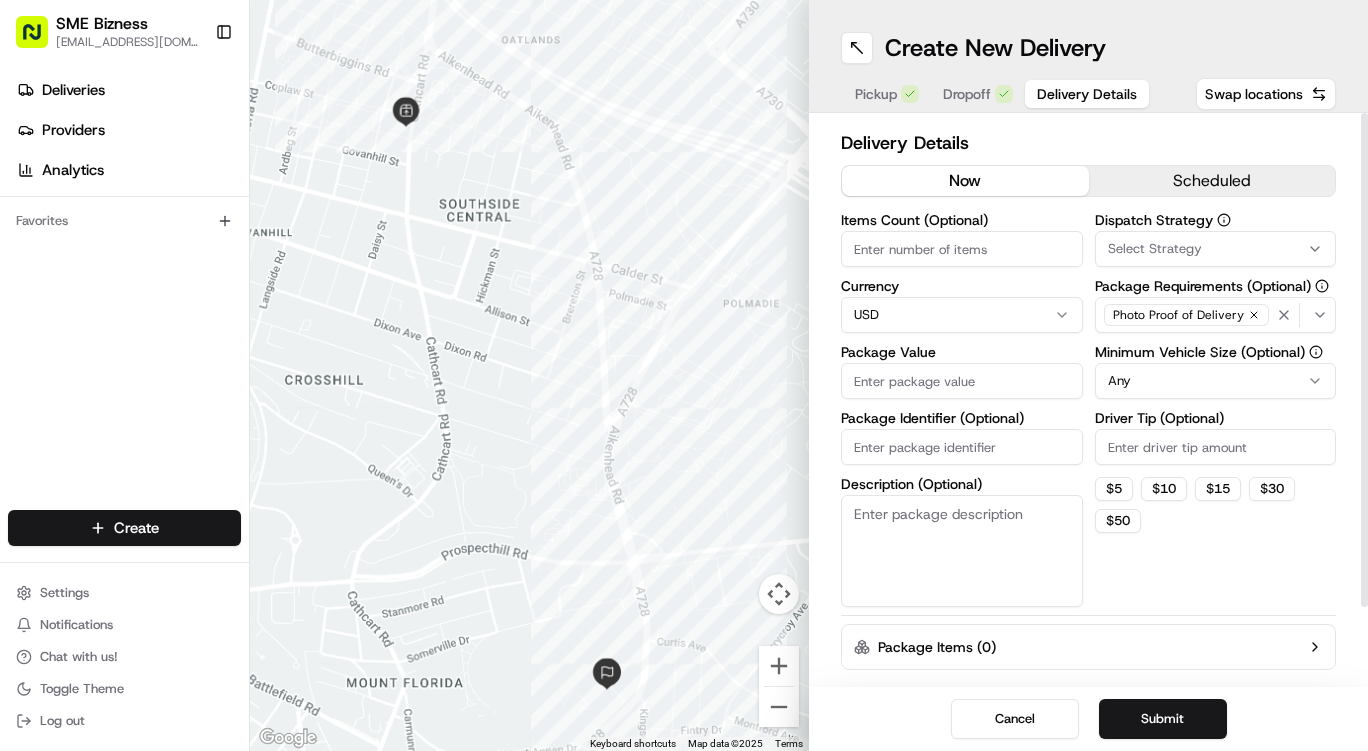 click on "Items Count (Optional)" at bounding box center [962, 249] 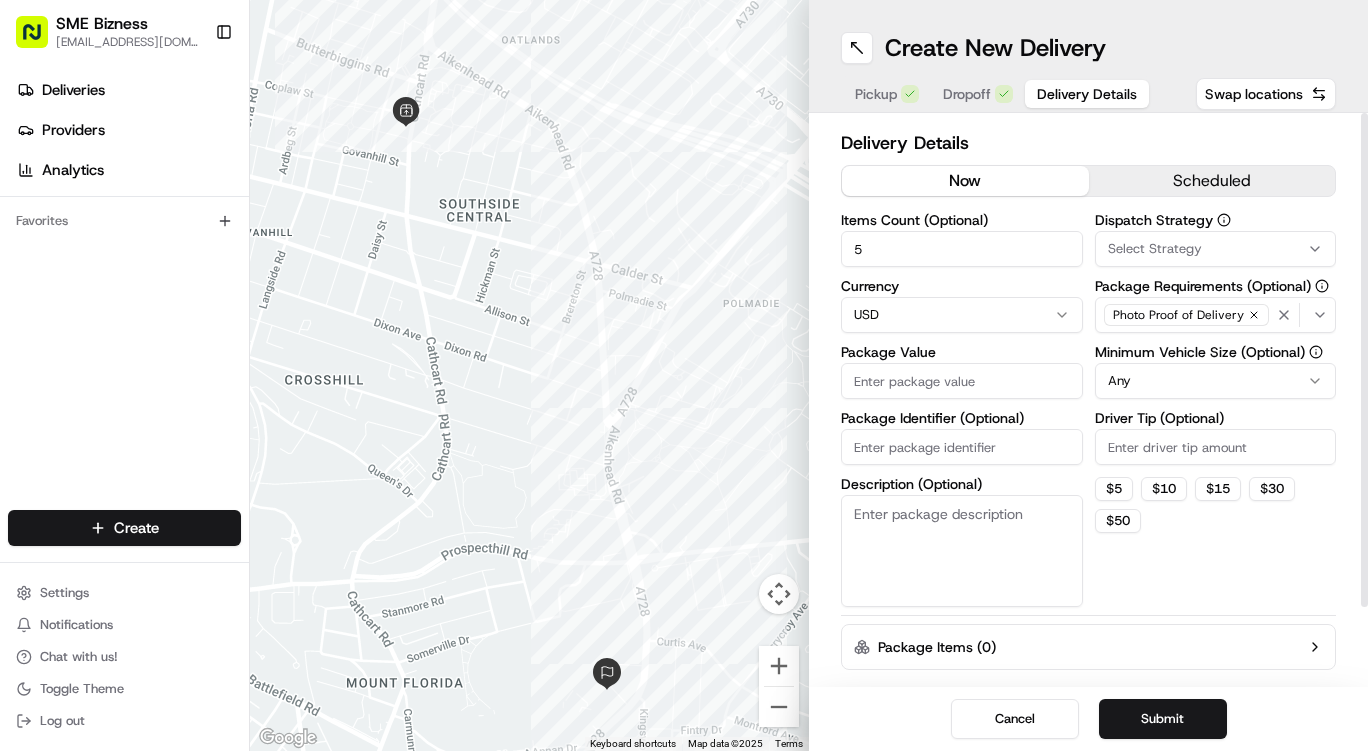 type on "5" 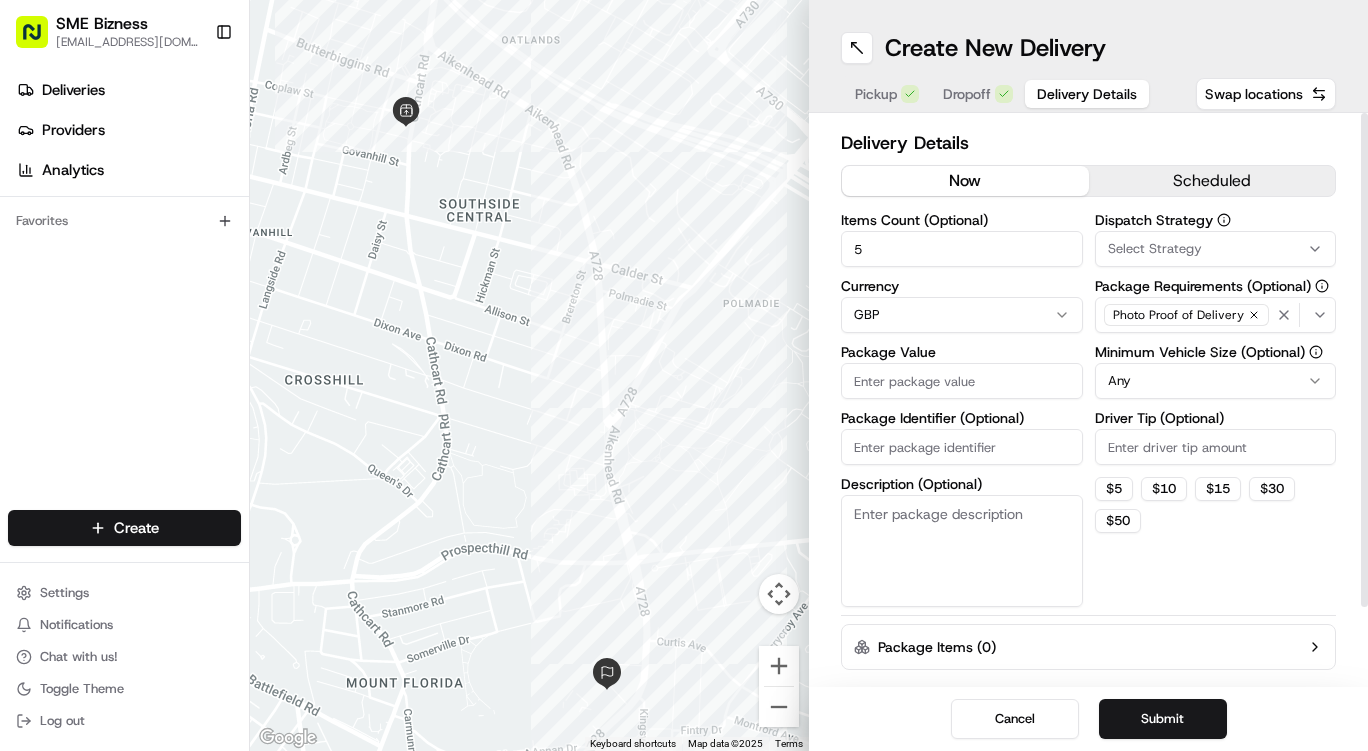 click on "Package Value" at bounding box center (962, 381) 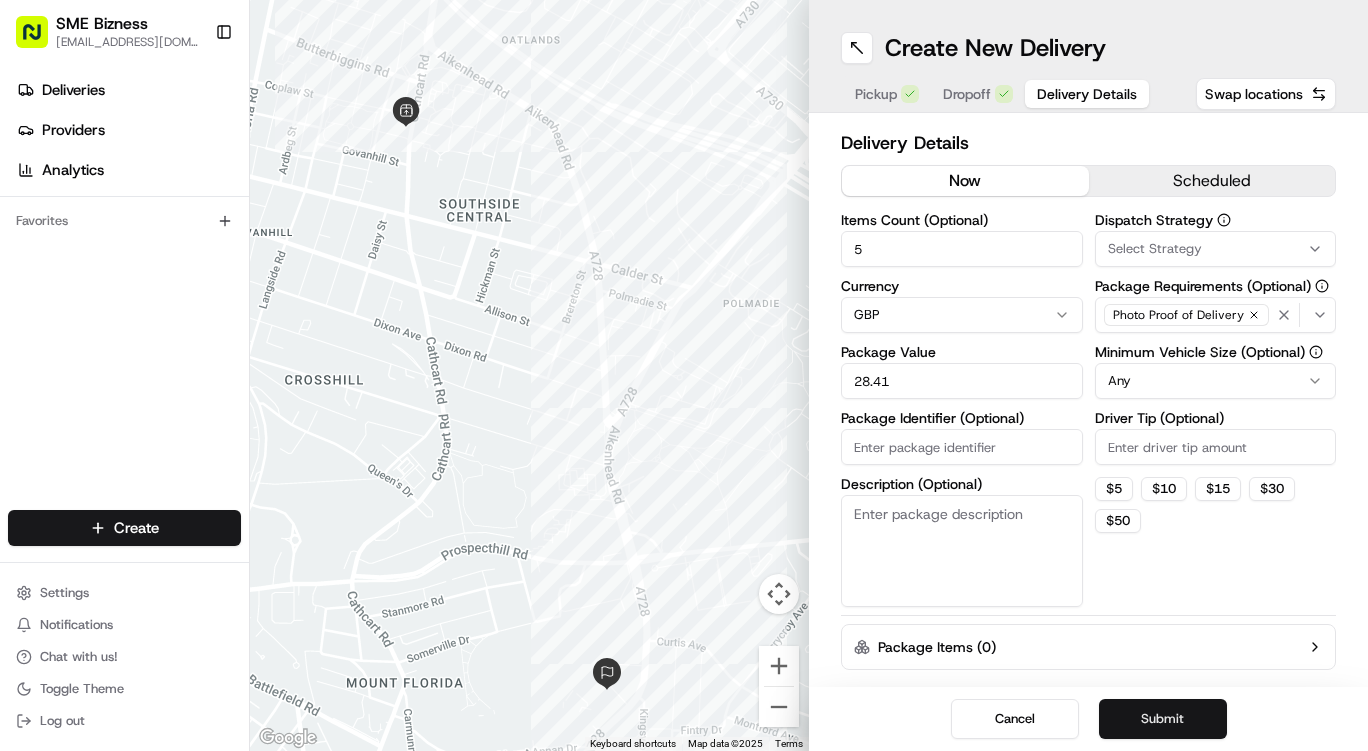 type on "28.41" 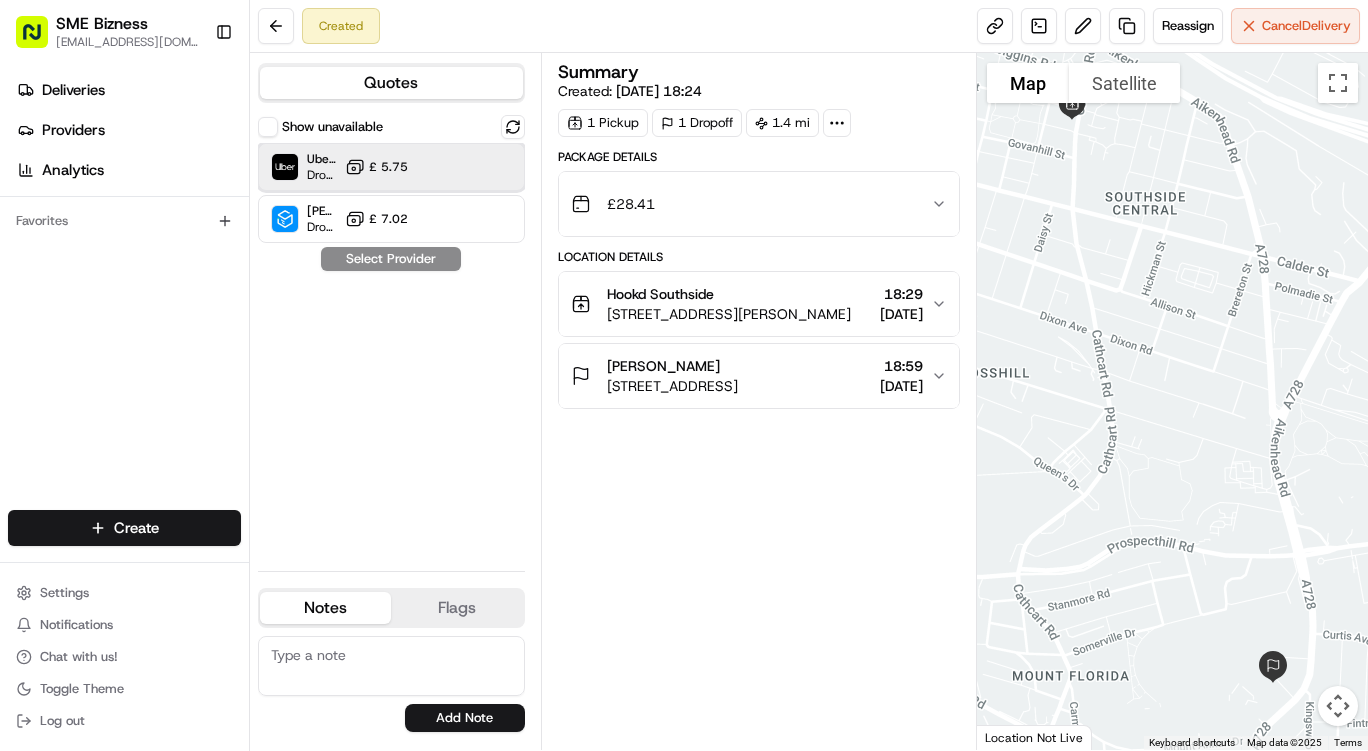 click on "Uber UK Dropoff ETA   16 minutes £   5.75" at bounding box center (391, 167) 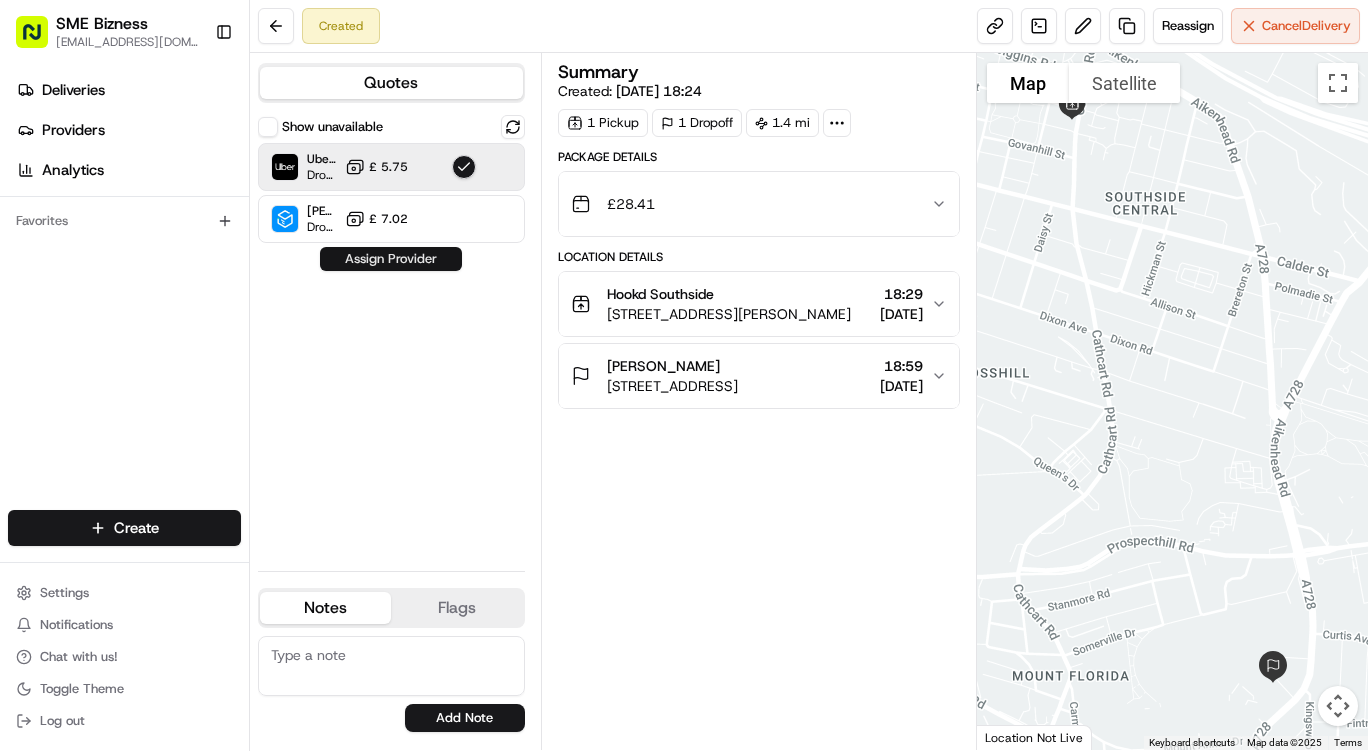 click on "Assign Provider" at bounding box center [391, 259] 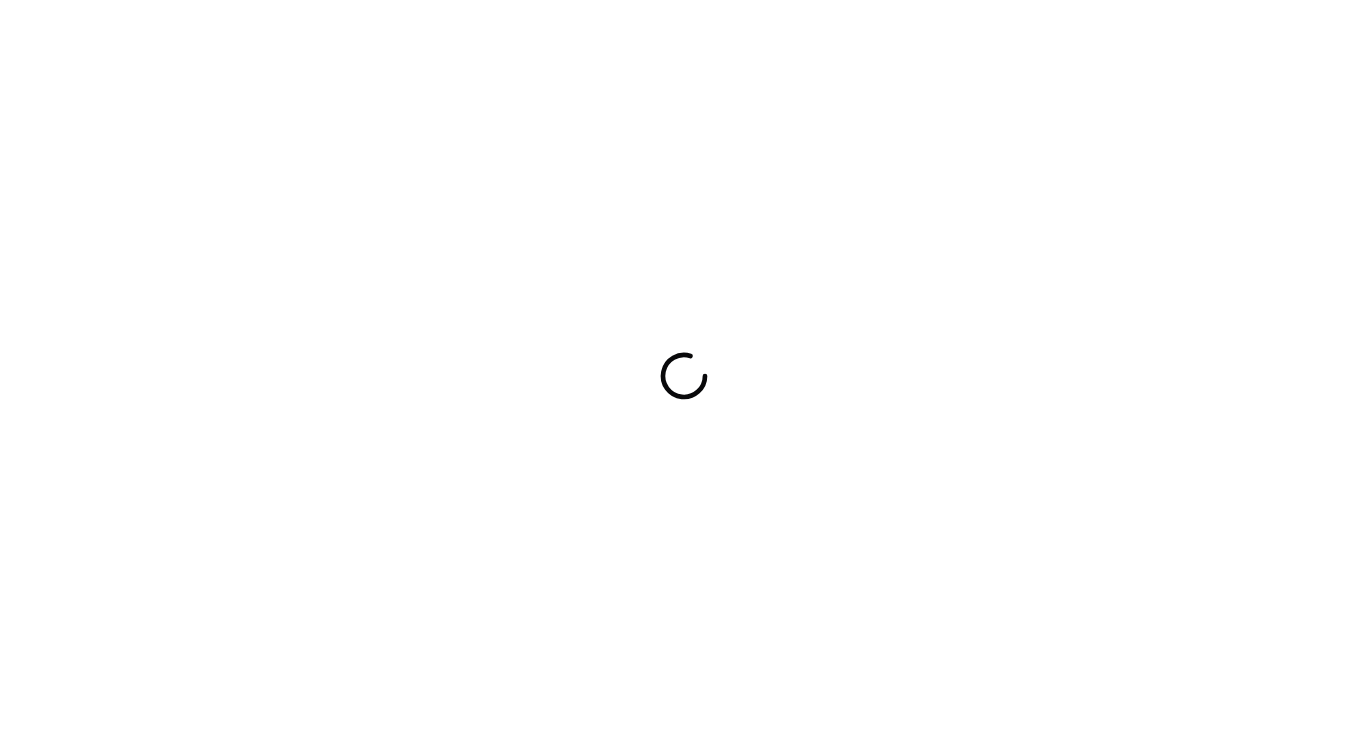 scroll, scrollTop: 0, scrollLeft: 0, axis: both 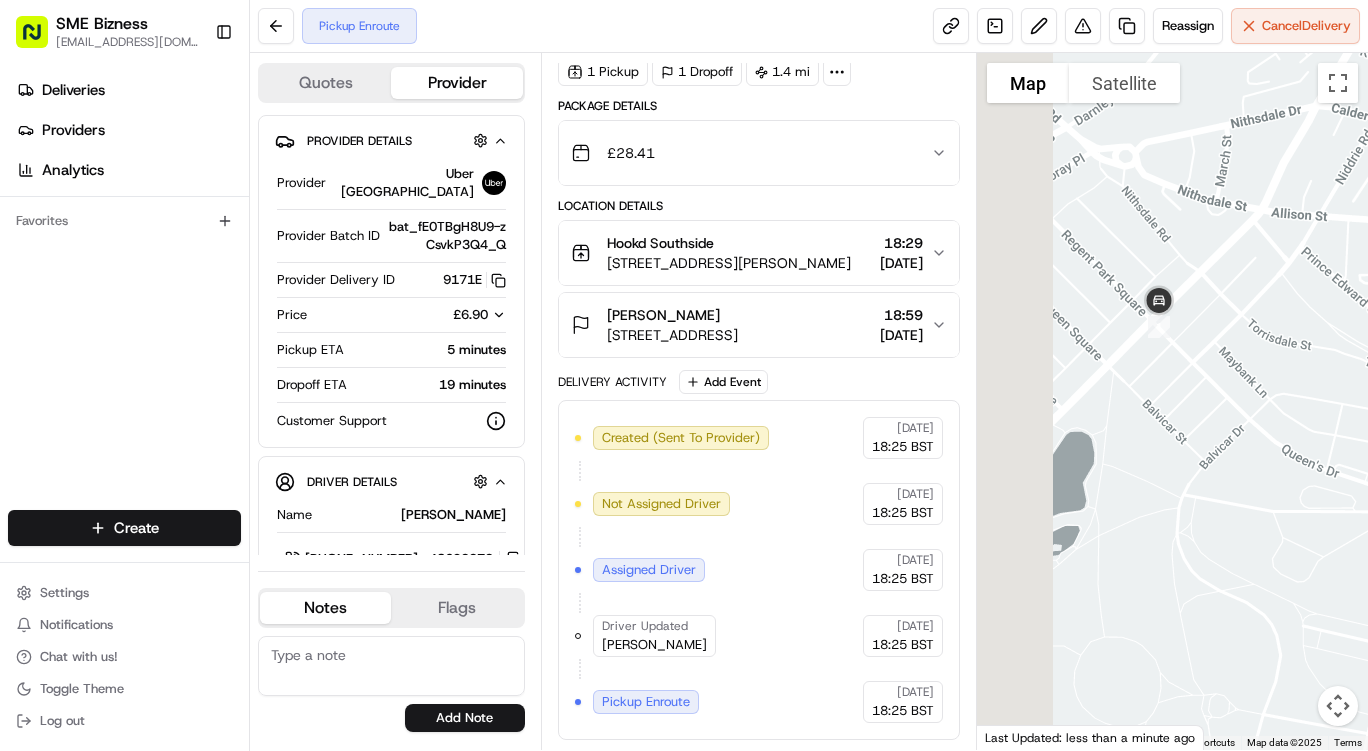 drag, startPoint x: 1055, startPoint y: 346, endPoint x: 1204, endPoint y: 280, distance: 162.96318 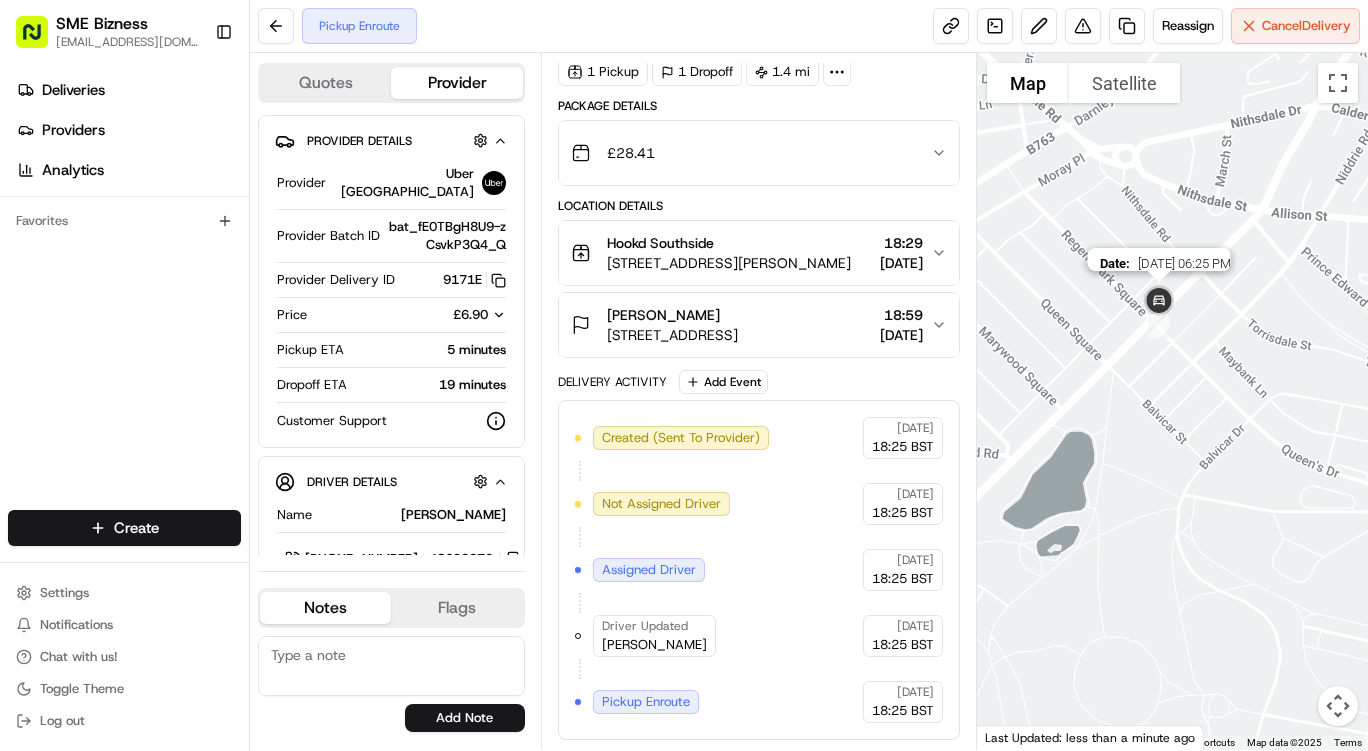 click at bounding box center [1159, 302] 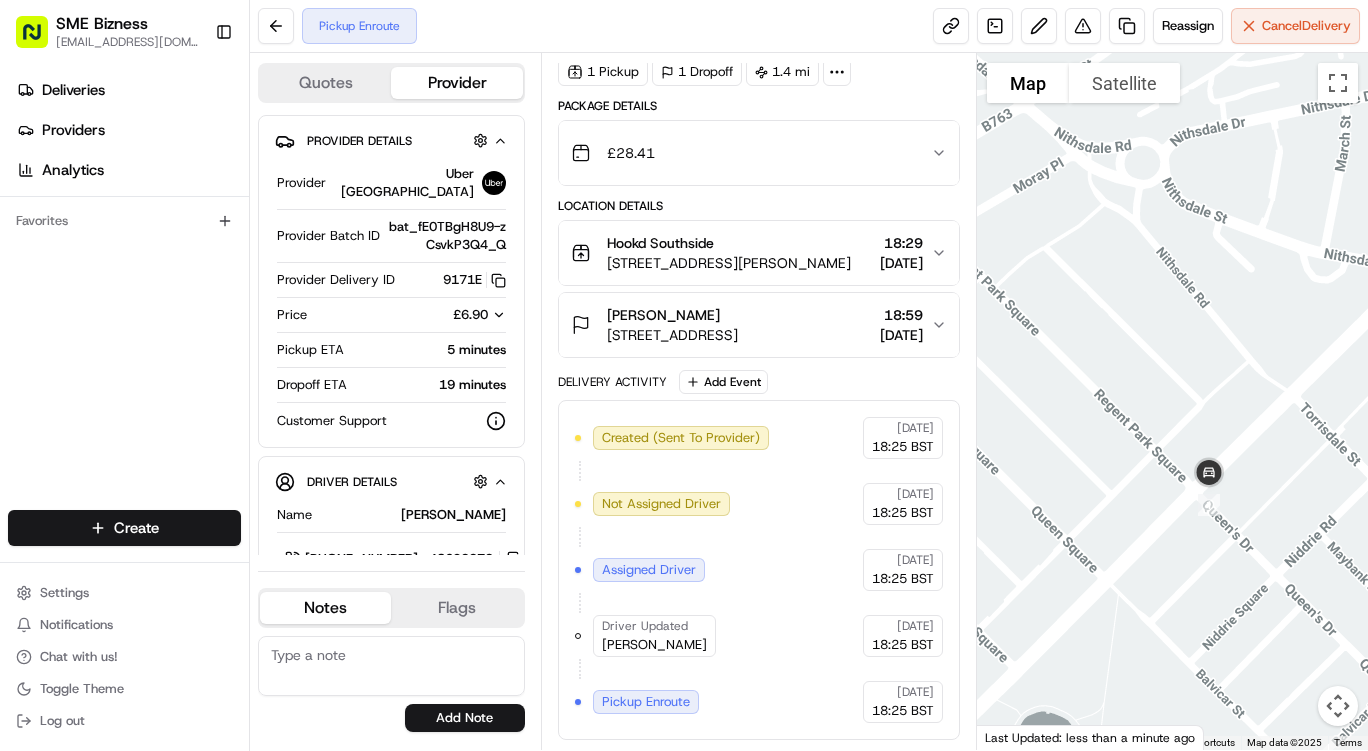 drag, startPoint x: 1047, startPoint y: 473, endPoint x: 1135, endPoint y: 570, distance: 130.96947 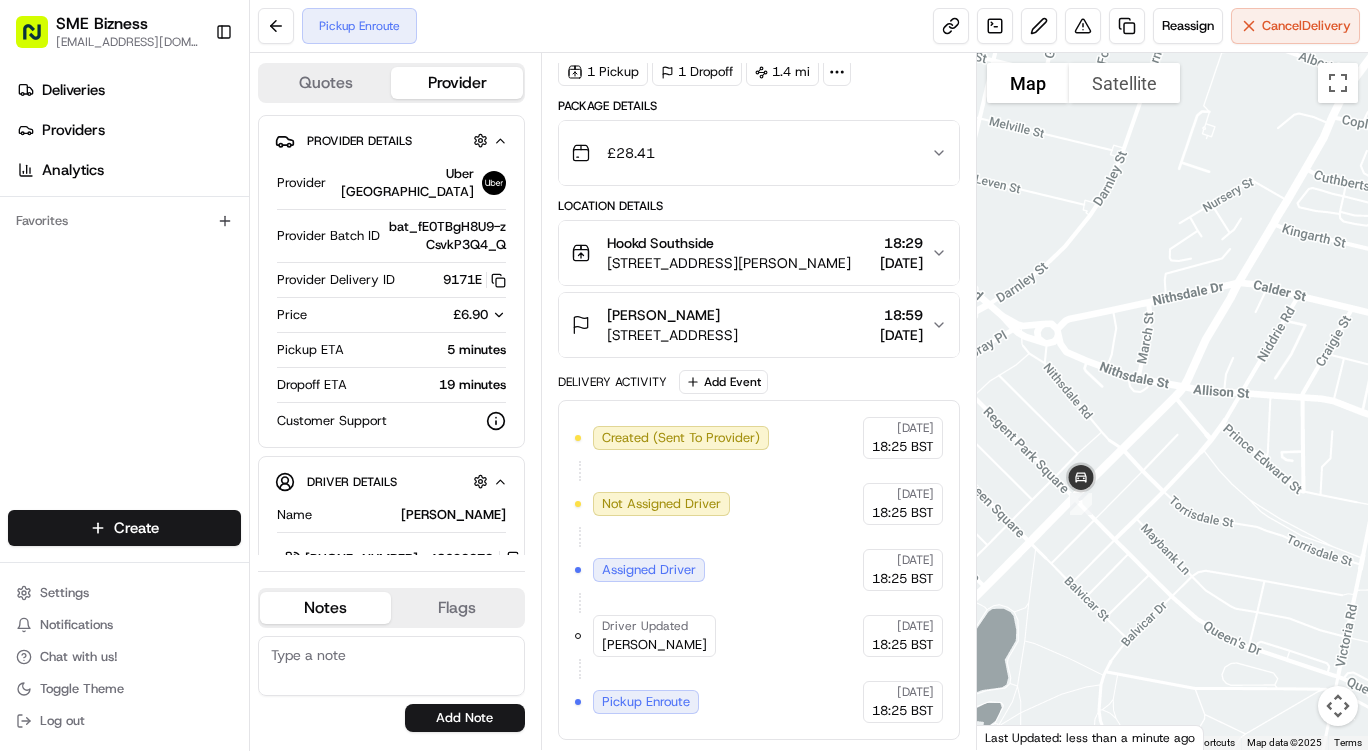 drag, startPoint x: 1259, startPoint y: 458, endPoint x: 1163, endPoint y: 439, distance: 97.862144 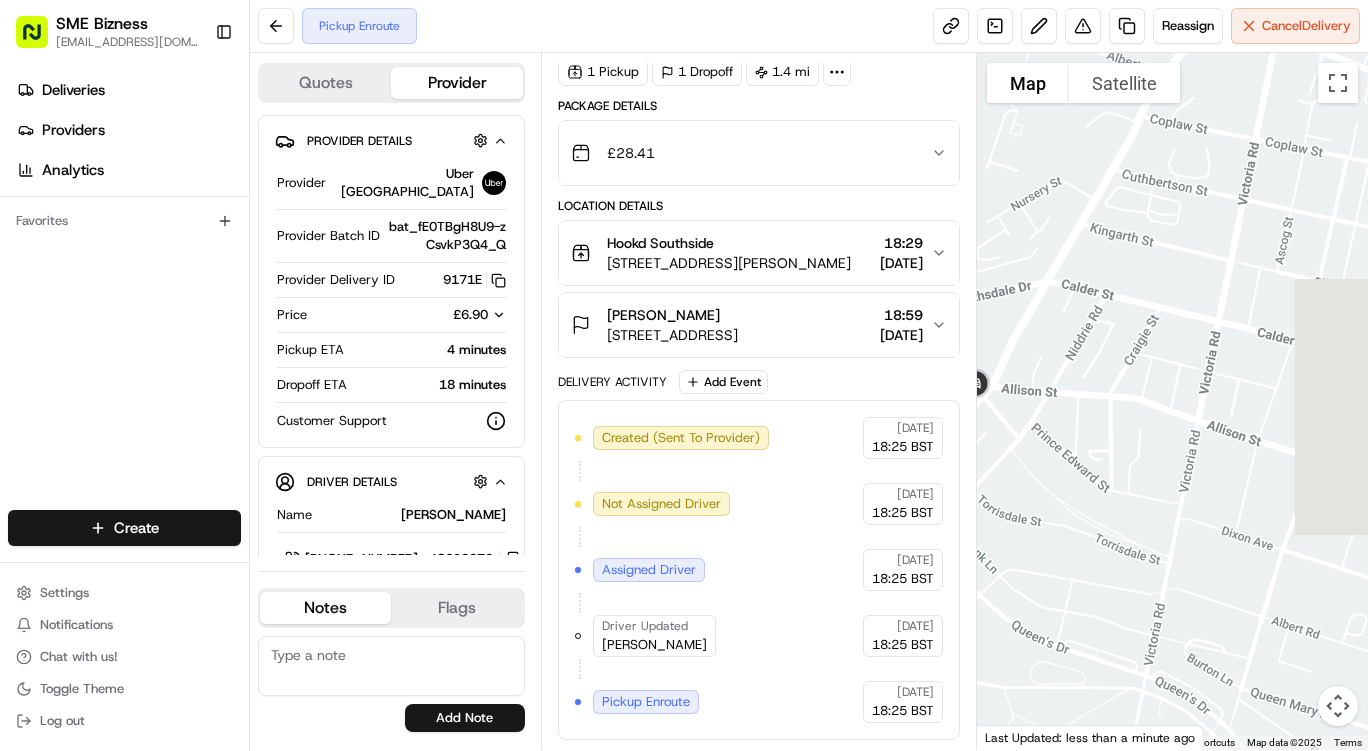 drag, startPoint x: 1169, startPoint y: 421, endPoint x: 868, endPoint y: 450, distance: 302.39377 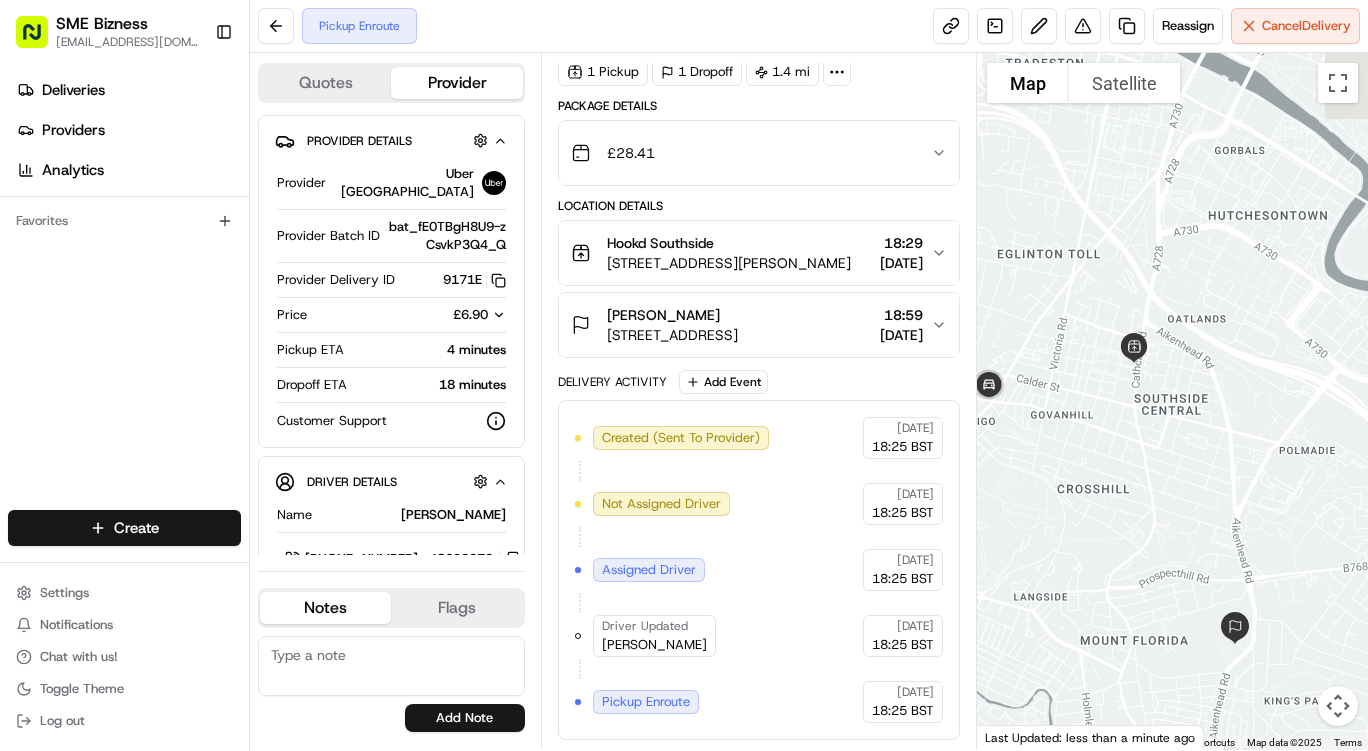 drag, startPoint x: 1256, startPoint y: 485, endPoint x: 1022, endPoint y: 405, distance: 247.2974 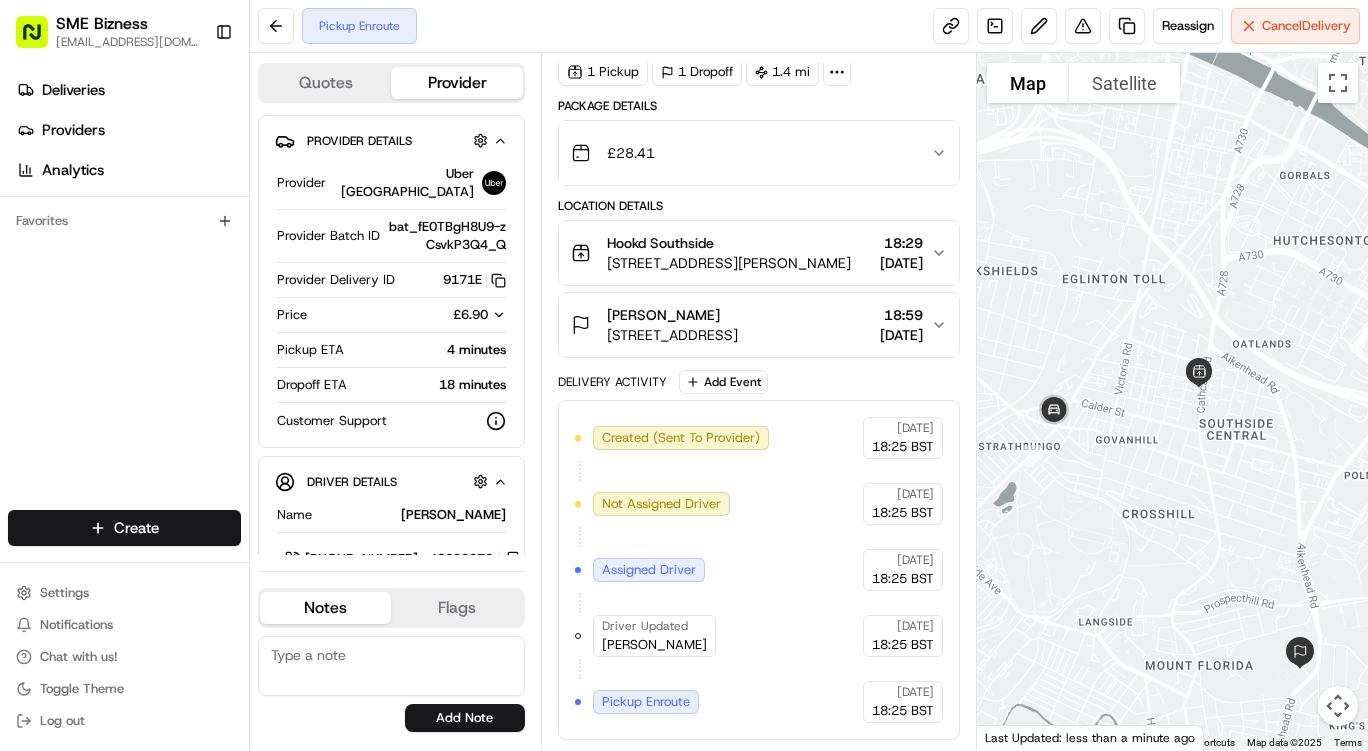 drag, startPoint x: 1037, startPoint y: 453, endPoint x: 1219, endPoint y: 511, distance: 191.01833 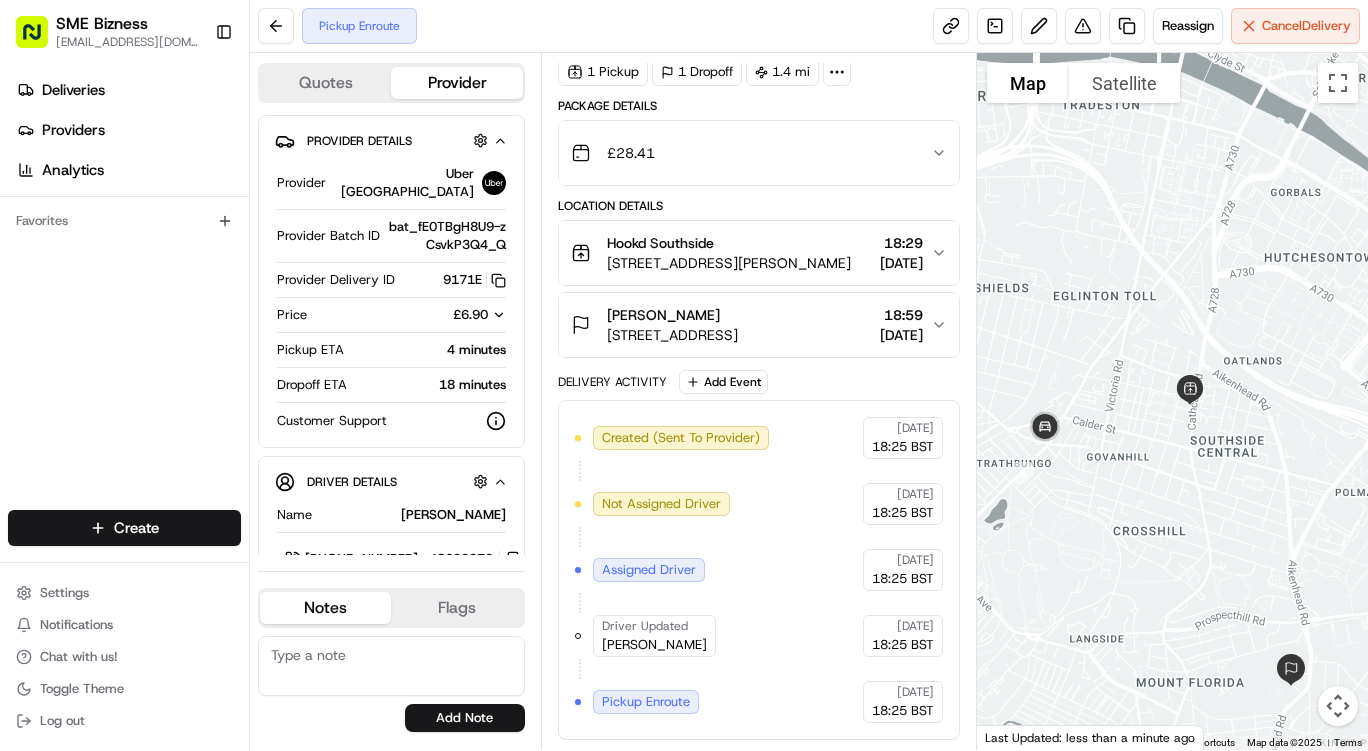 click 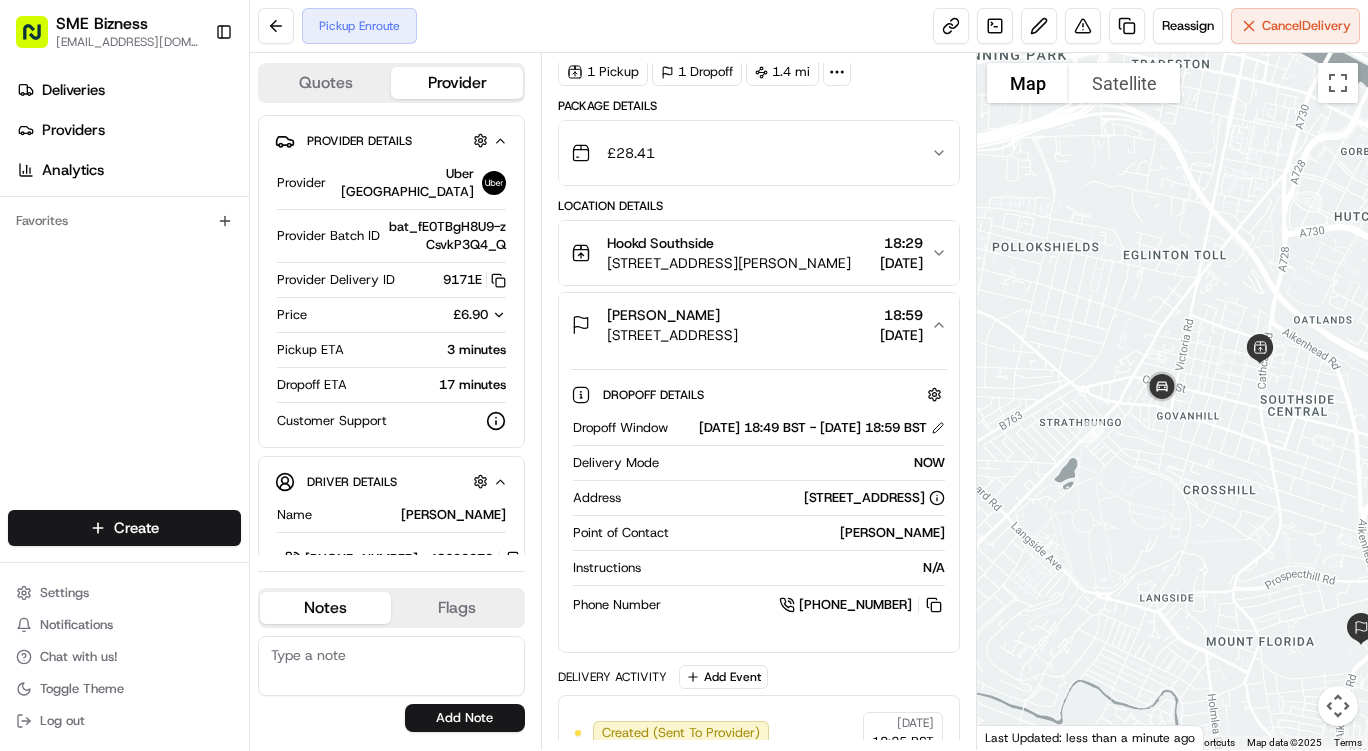 click 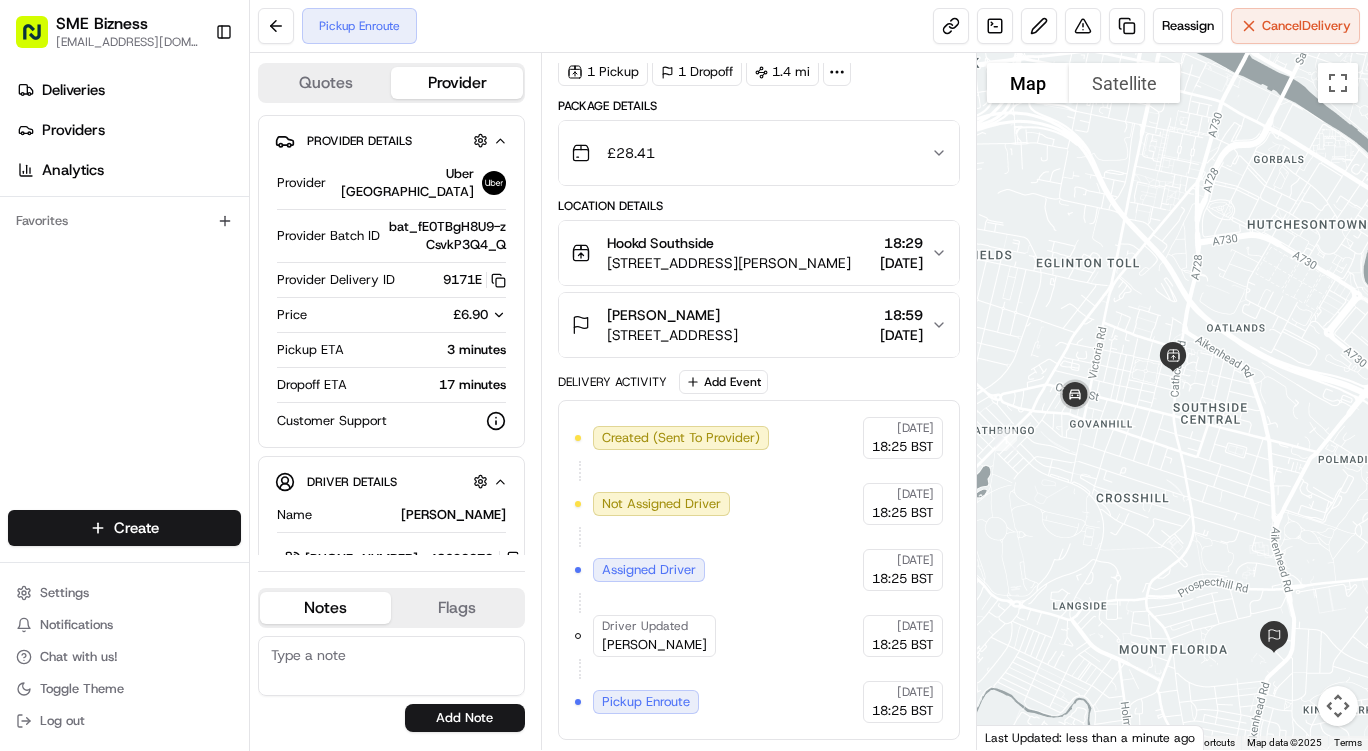 drag, startPoint x: 1220, startPoint y: 410, endPoint x: 1119, endPoint y: 424, distance: 101.96568 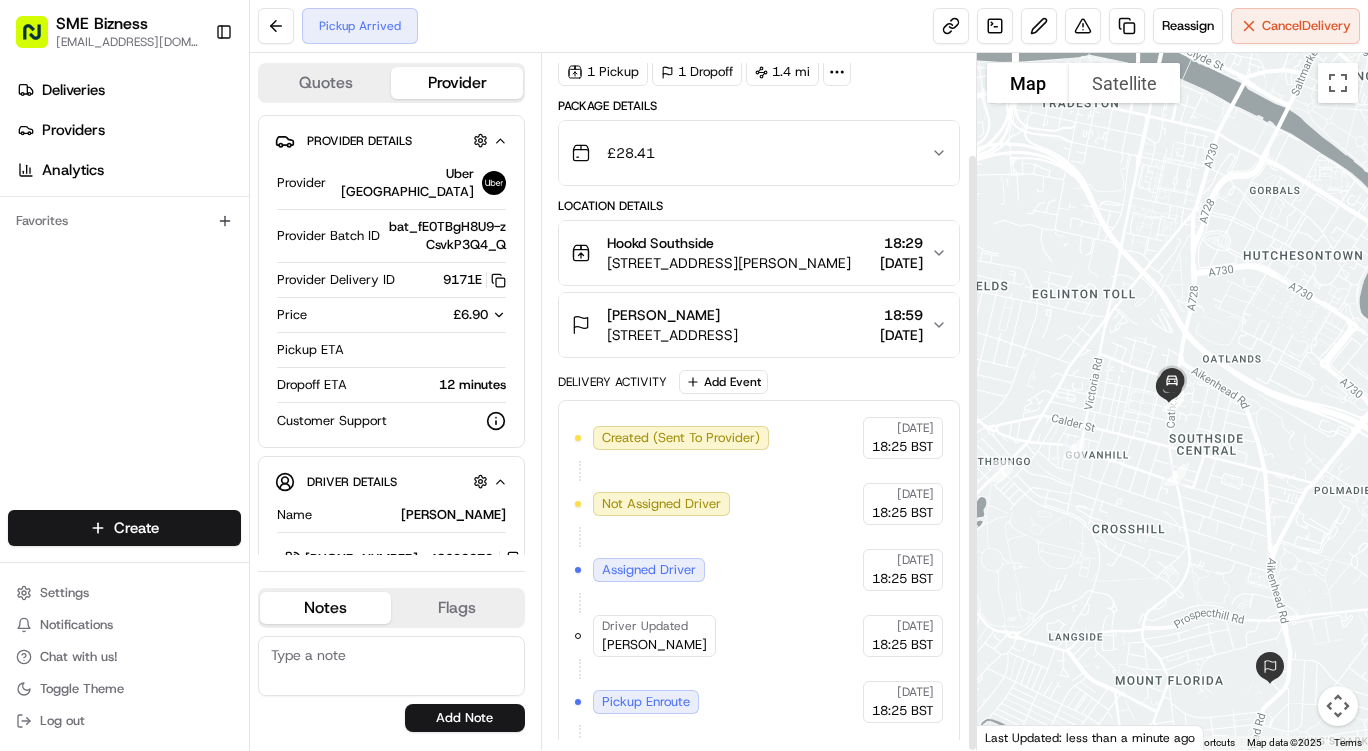 scroll, scrollTop: 117, scrollLeft: 0, axis: vertical 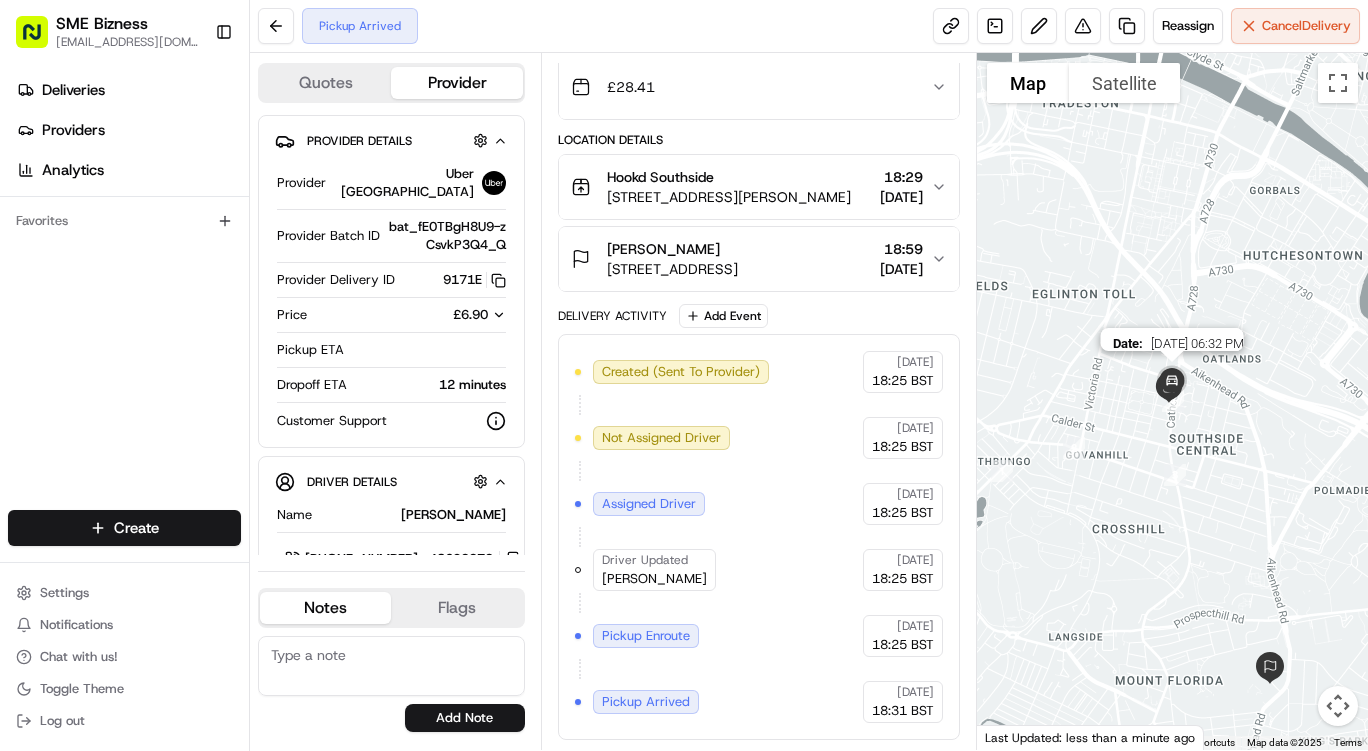 click at bounding box center (1172, 382) 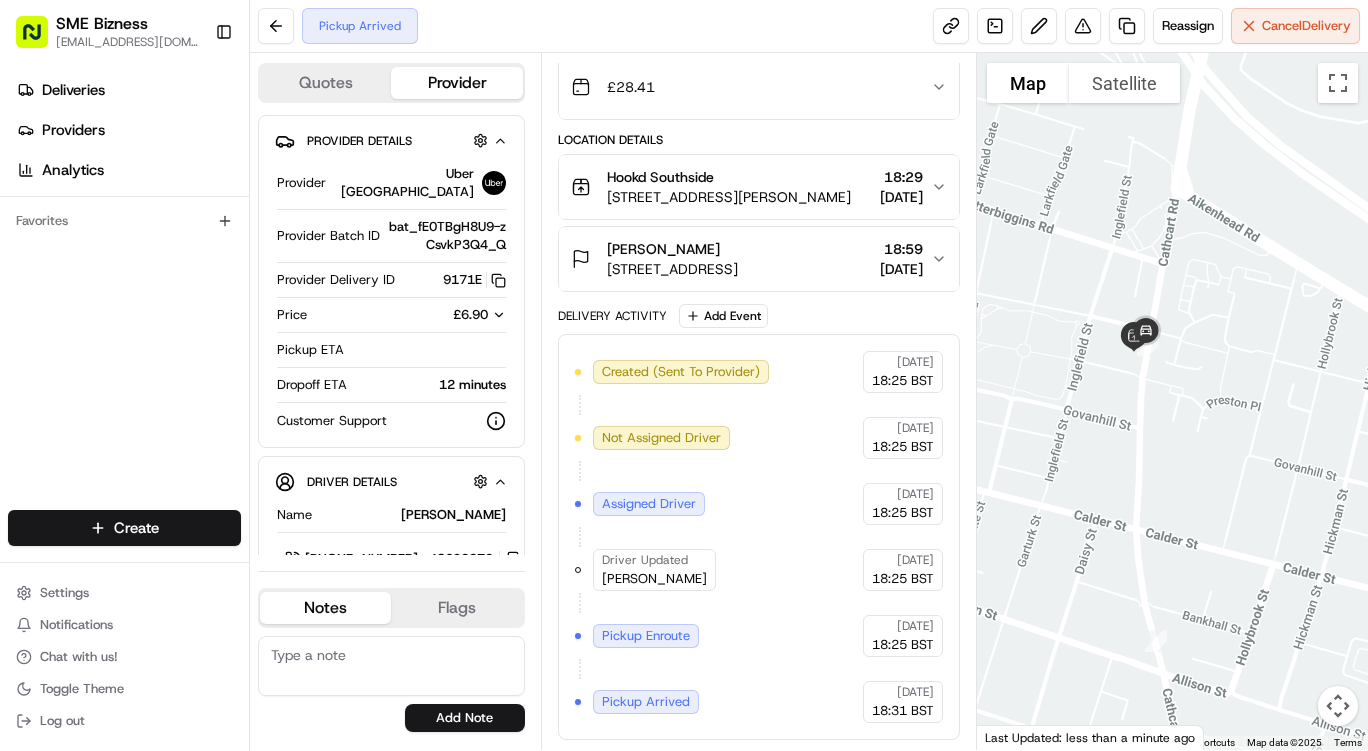 drag, startPoint x: 1231, startPoint y: 455, endPoint x: 1106, endPoint y: 382, distance: 144.75496 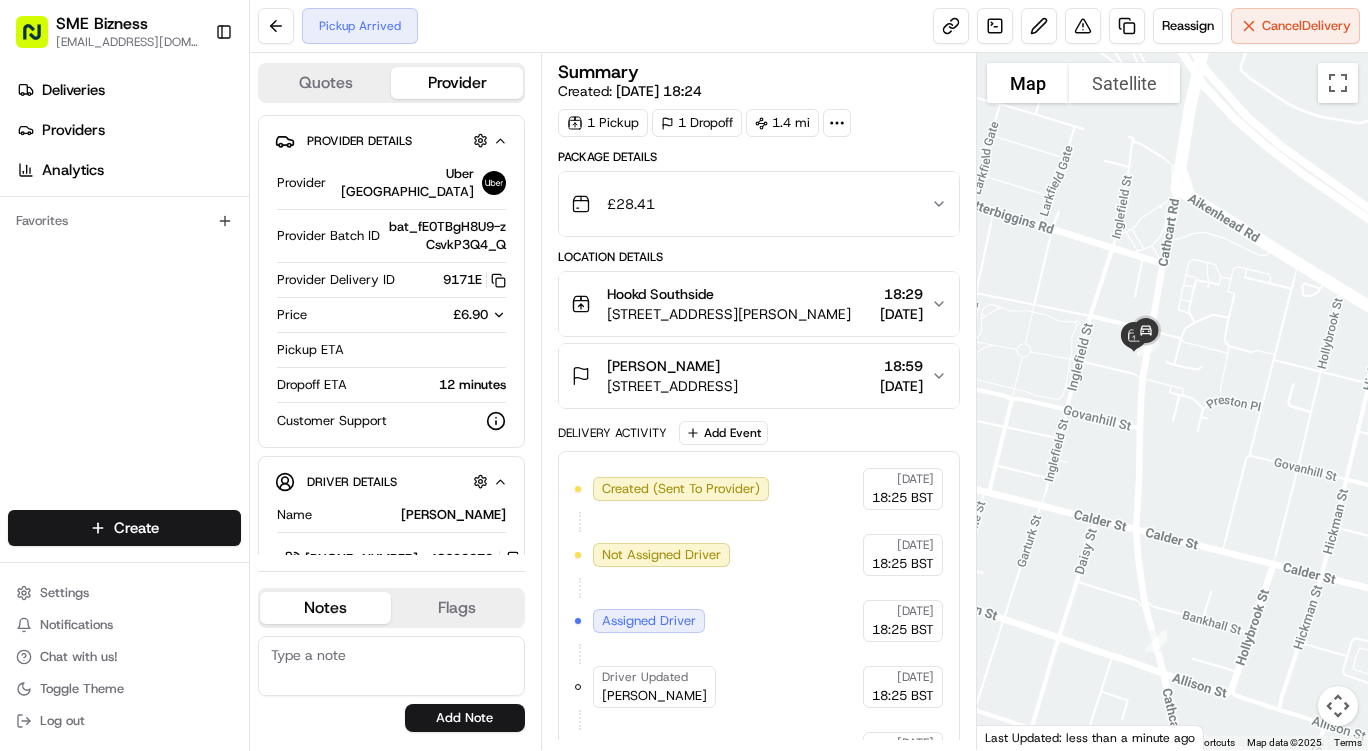 scroll, scrollTop: 117, scrollLeft: 0, axis: vertical 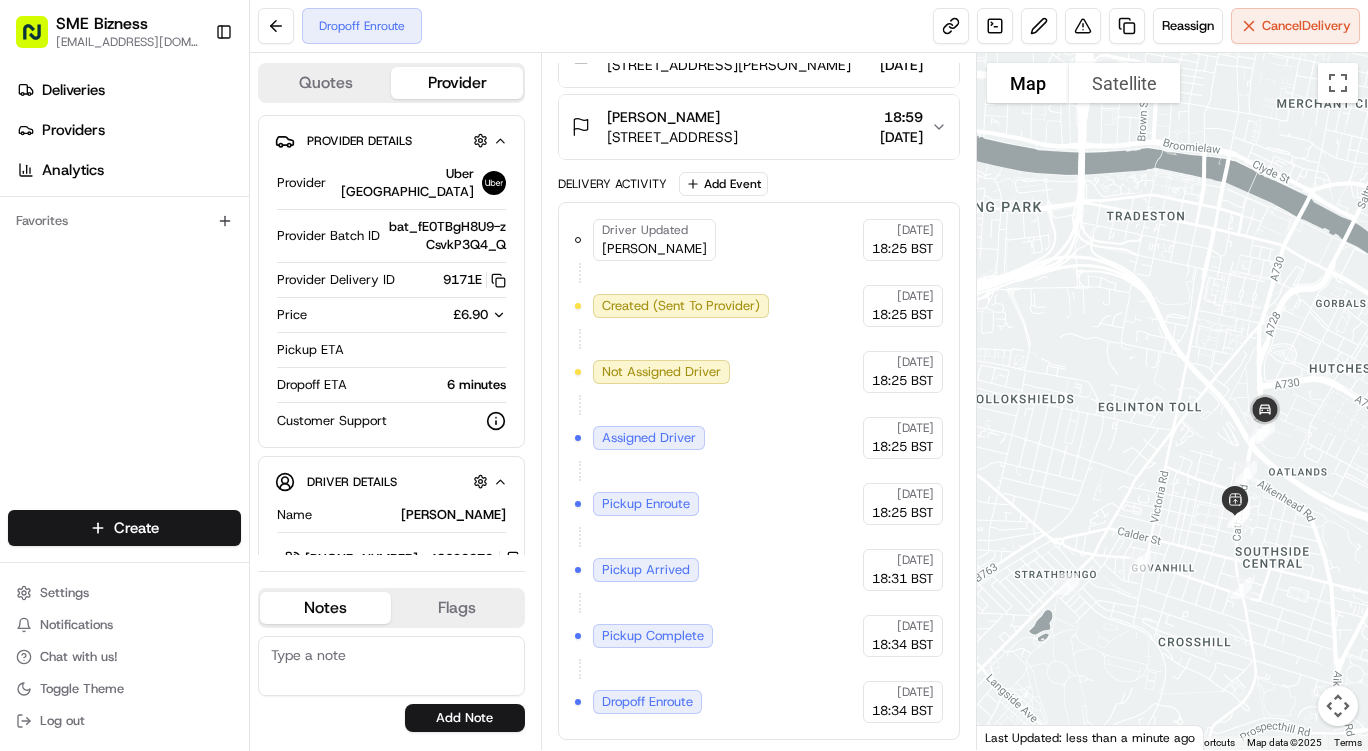 drag, startPoint x: 1113, startPoint y: 433, endPoint x: 1184, endPoint y: 327, distance: 127.581345 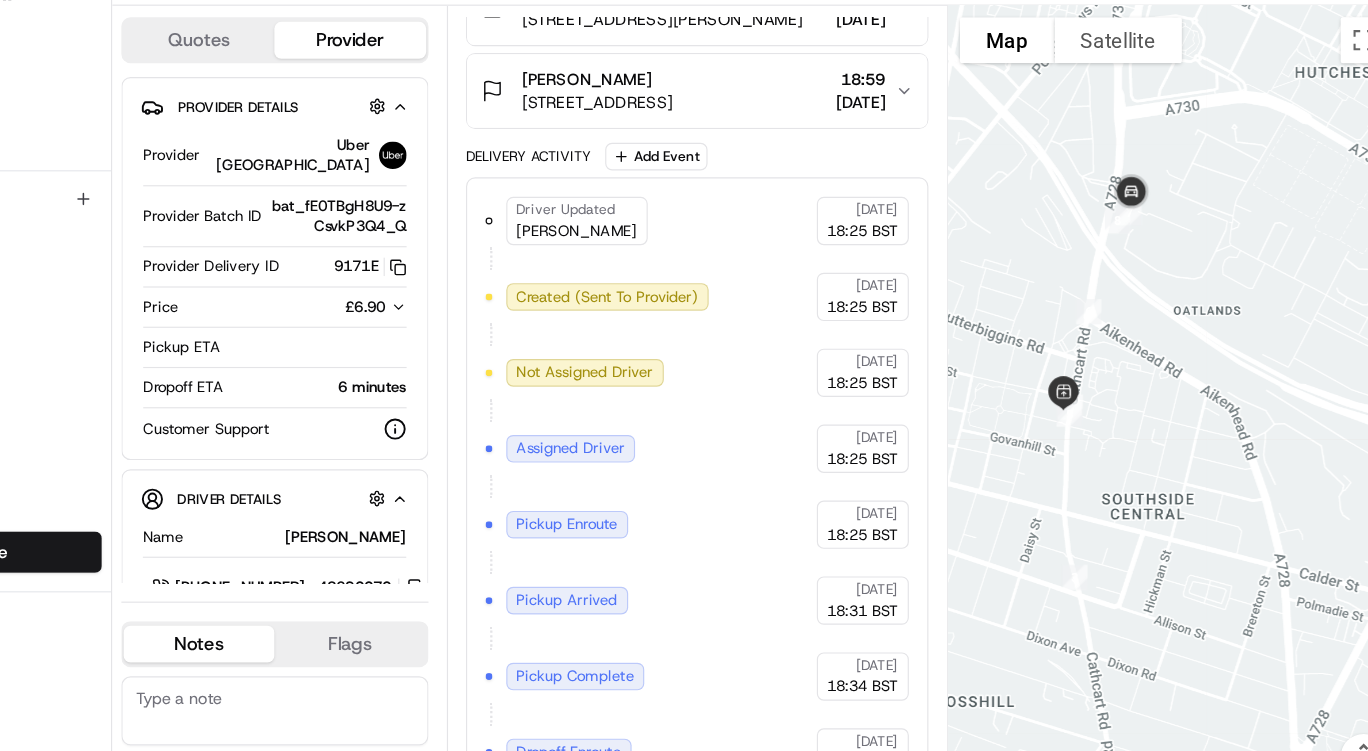 drag, startPoint x: 1128, startPoint y: 591, endPoint x: 1121, endPoint y: 297, distance: 294.0833 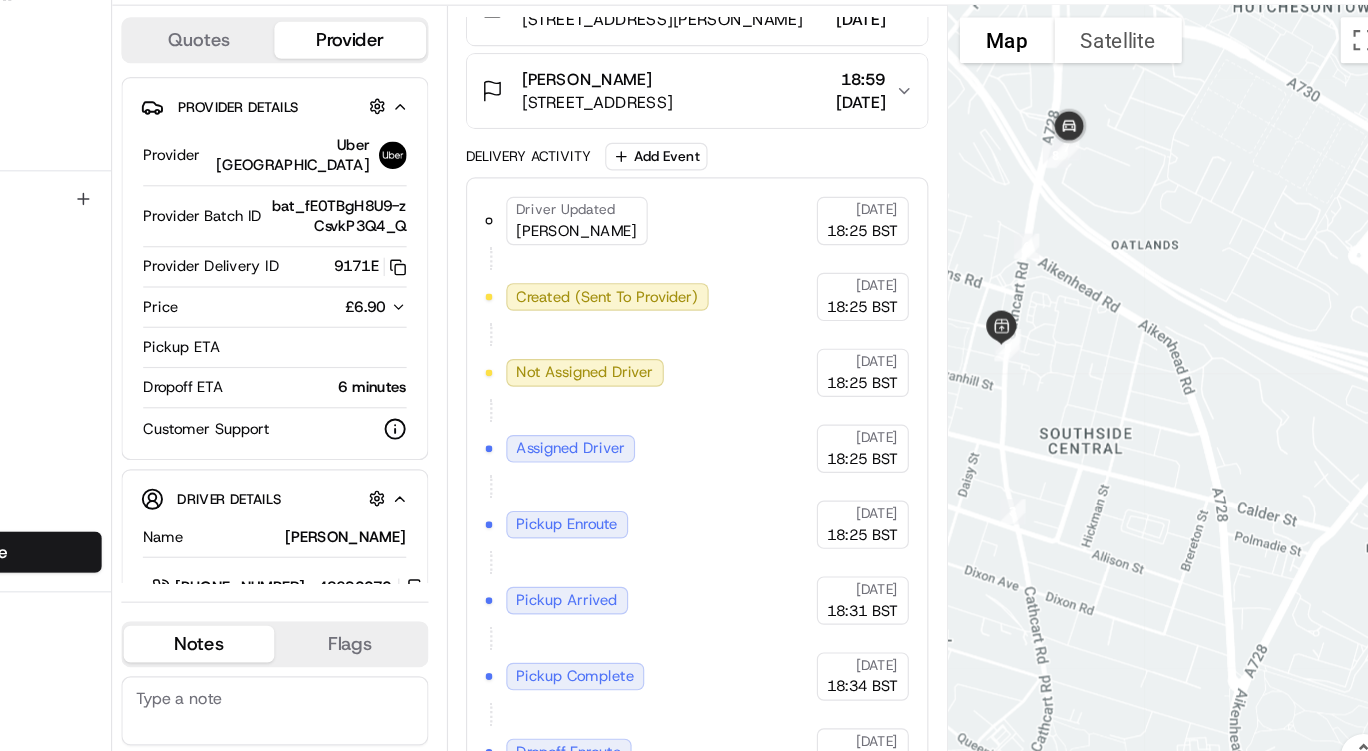 drag, startPoint x: 1107, startPoint y: 529, endPoint x: 1067, endPoint y: 460, distance: 79.755875 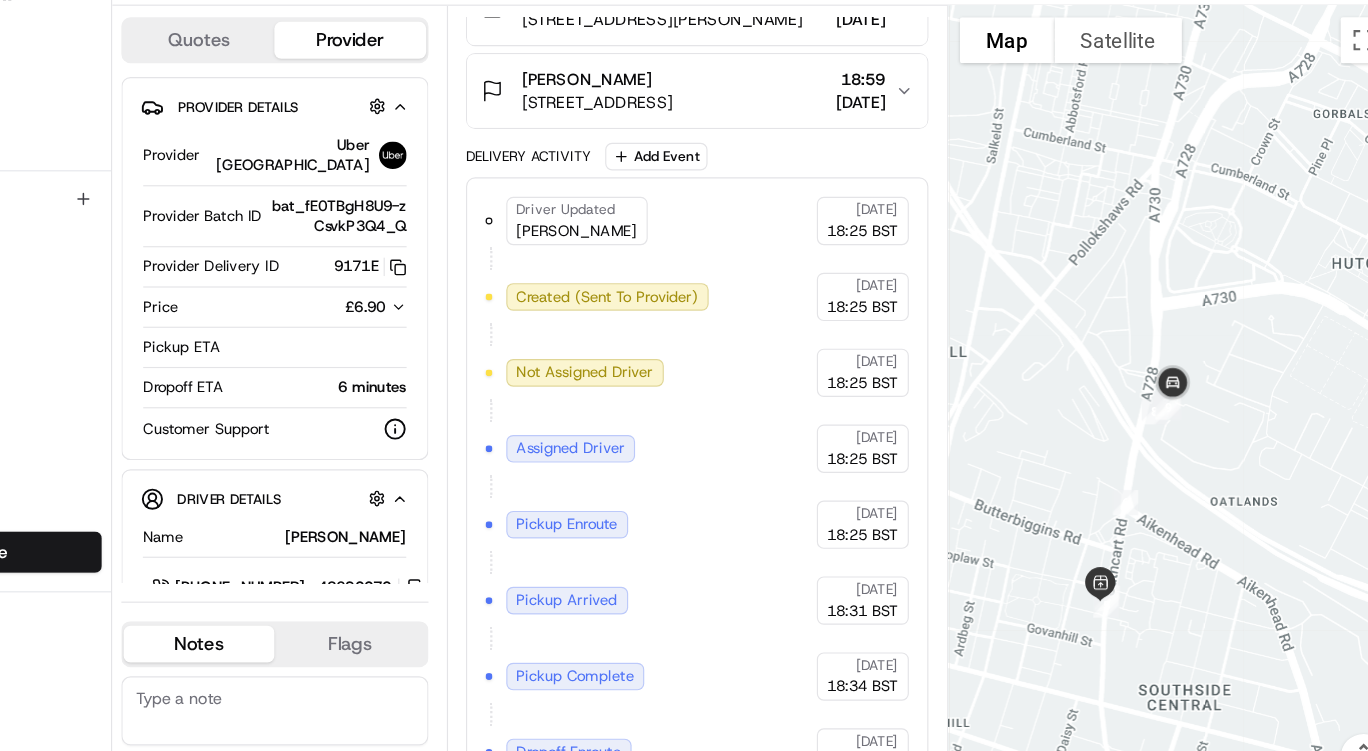 scroll, scrollTop: 0, scrollLeft: 0, axis: both 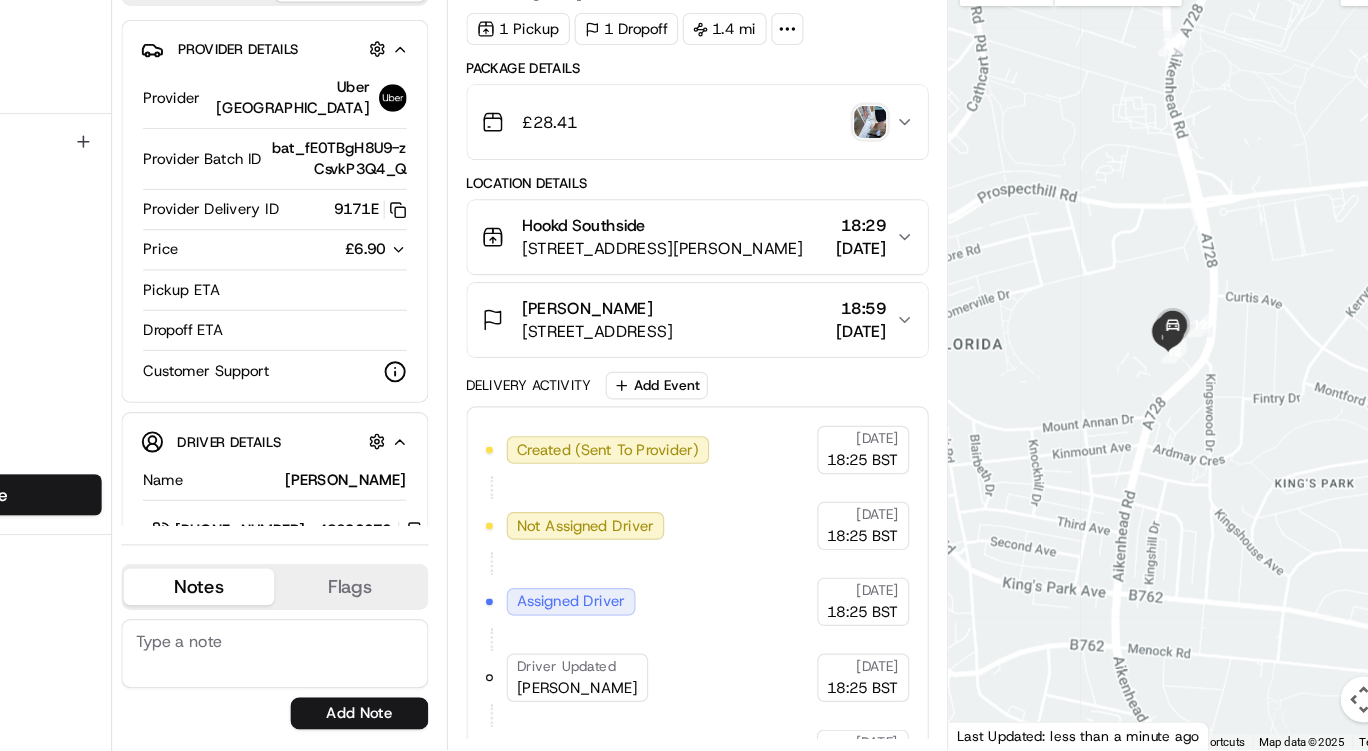 click at bounding box center [909, 204] 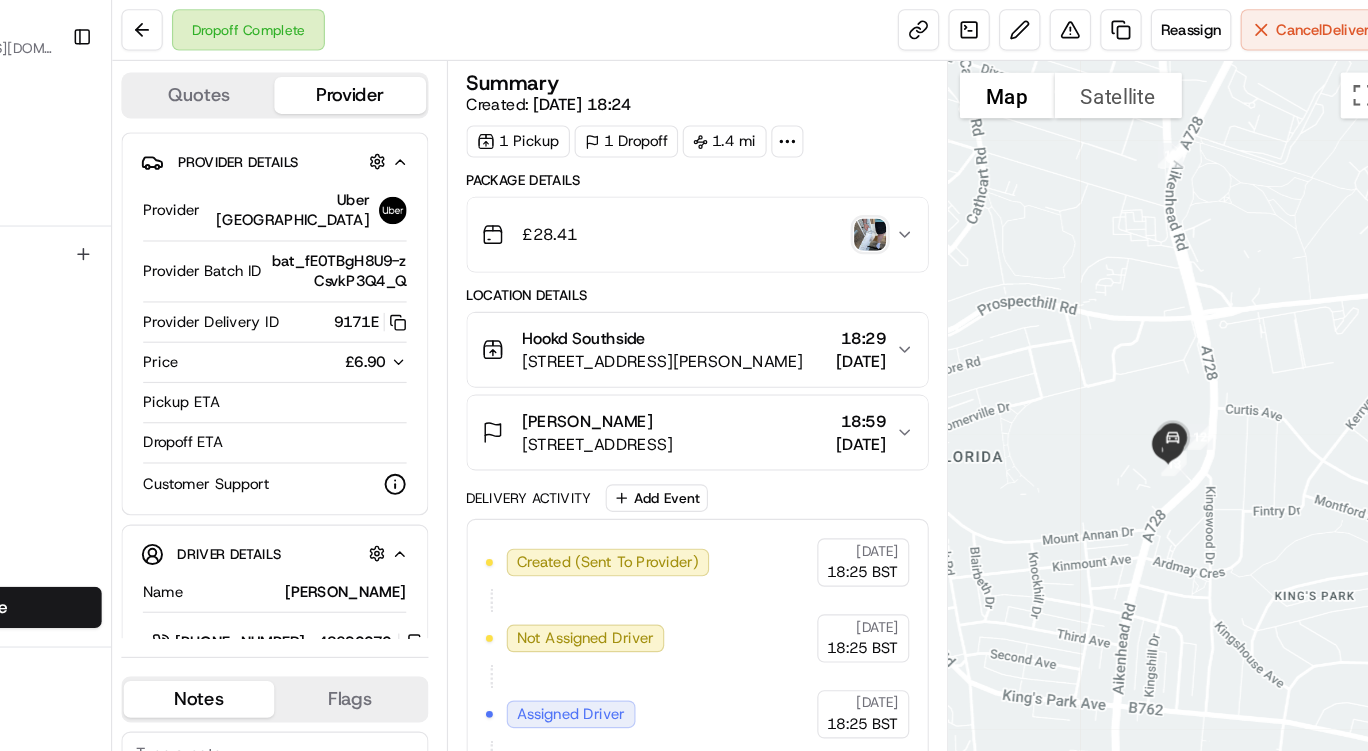 click at bounding box center (909, 204) 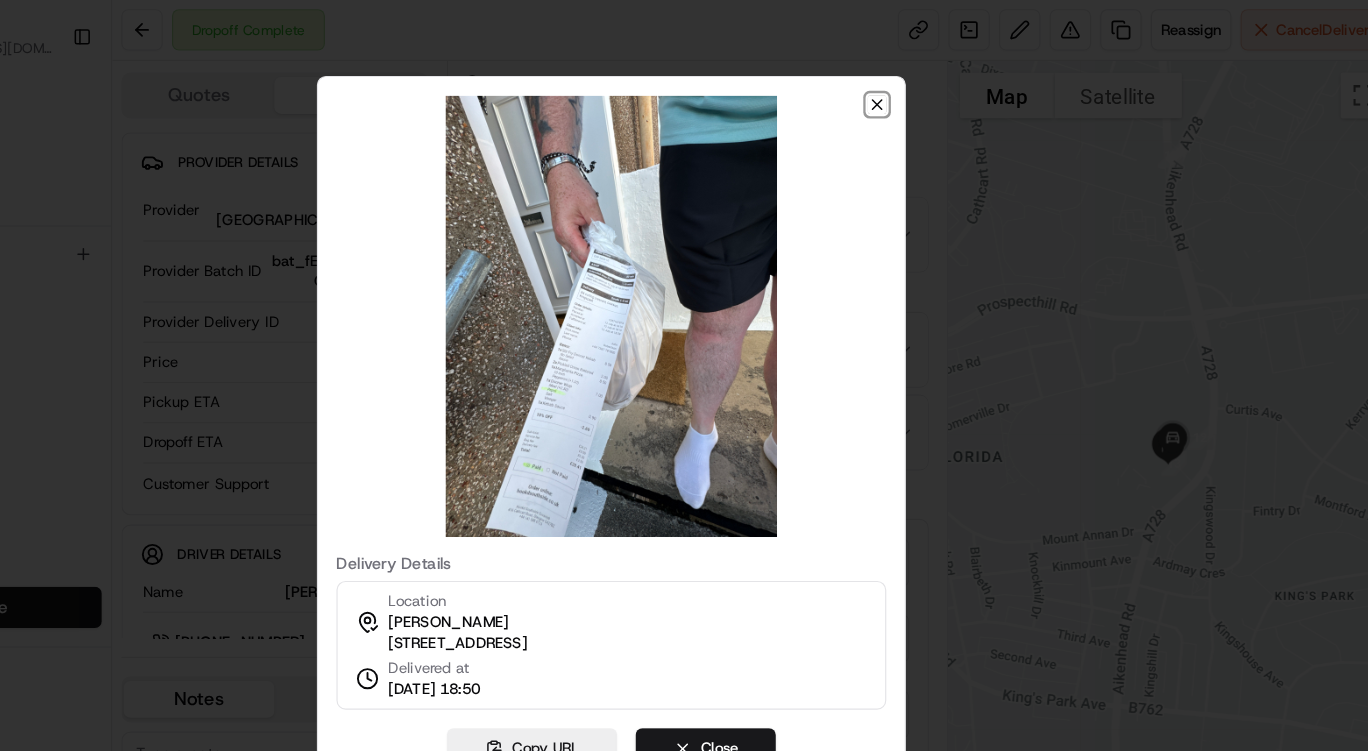click 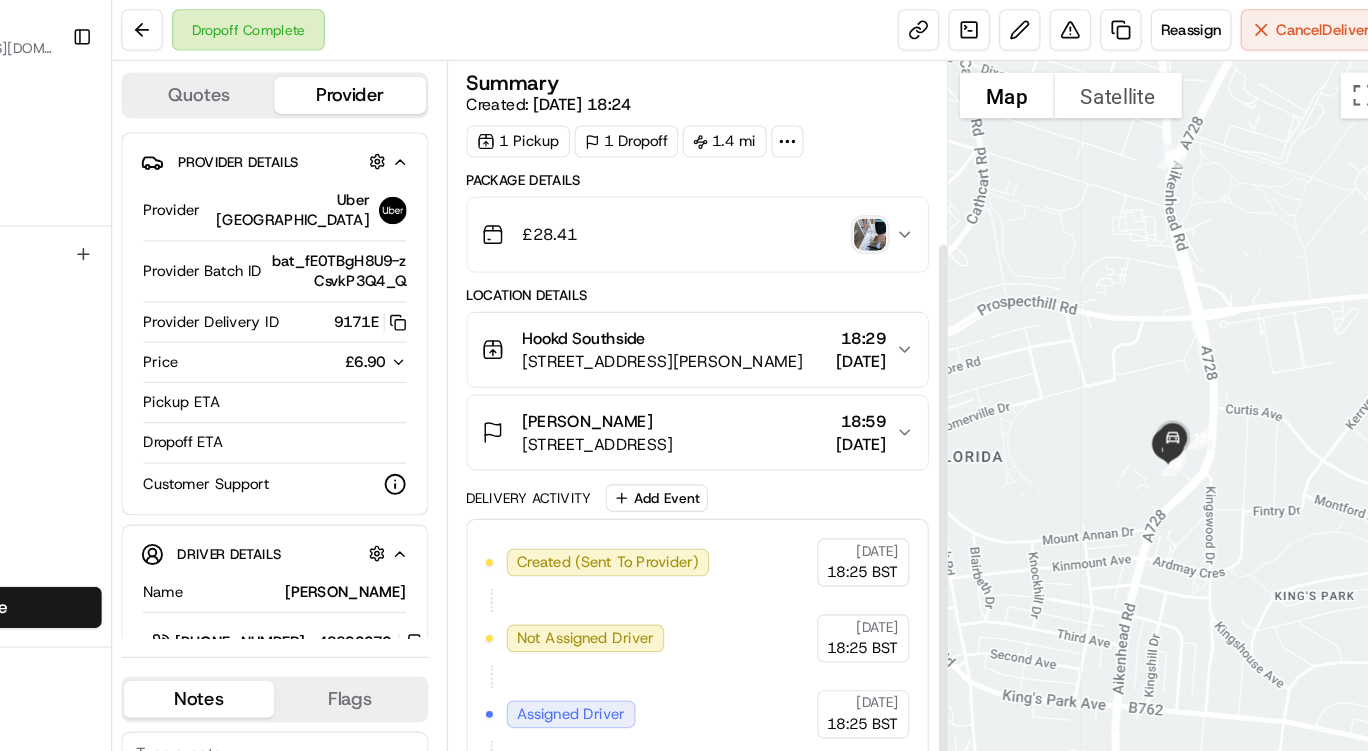 scroll, scrollTop: 381, scrollLeft: 0, axis: vertical 